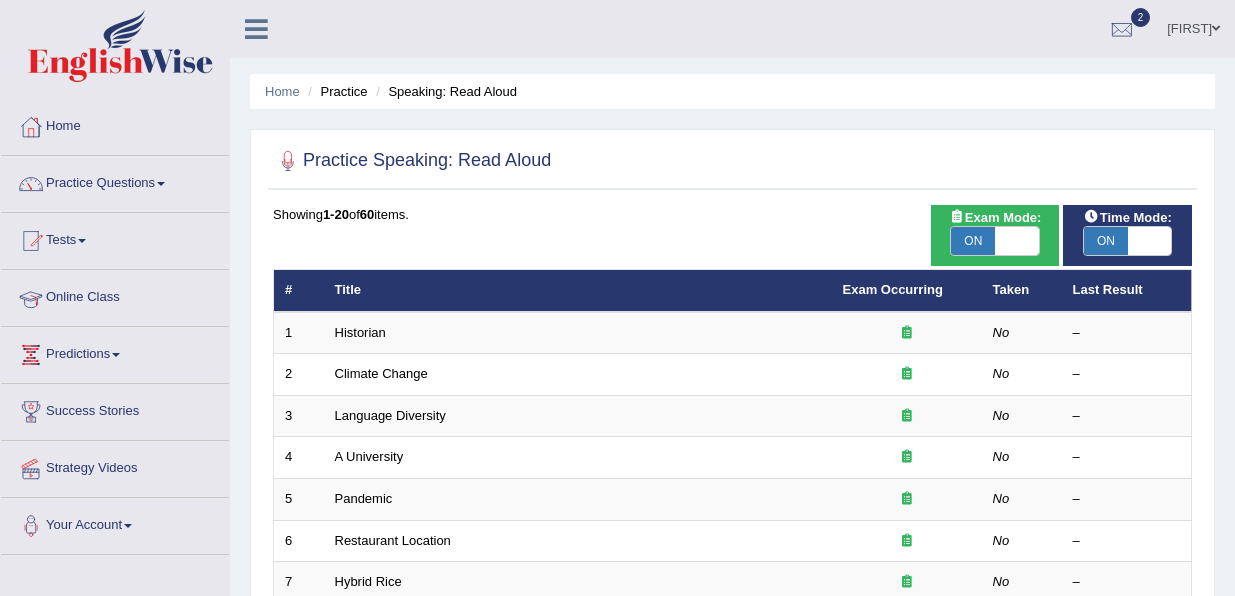 scroll, scrollTop: 0, scrollLeft: 0, axis: both 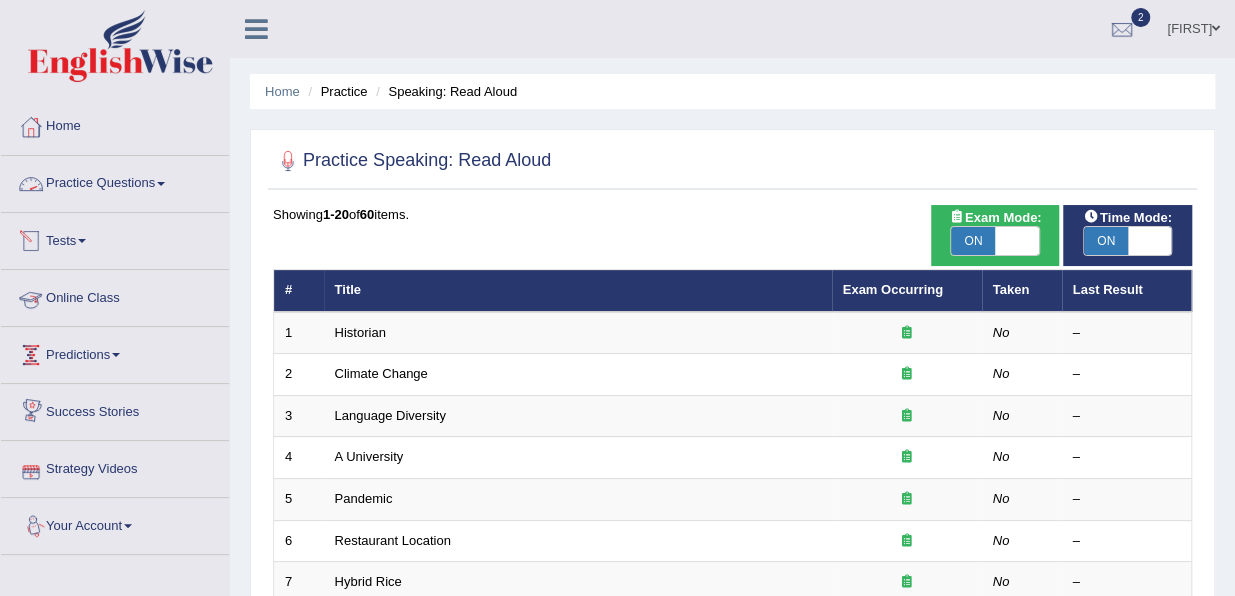 click on "Practice Questions" at bounding box center (115, 181) 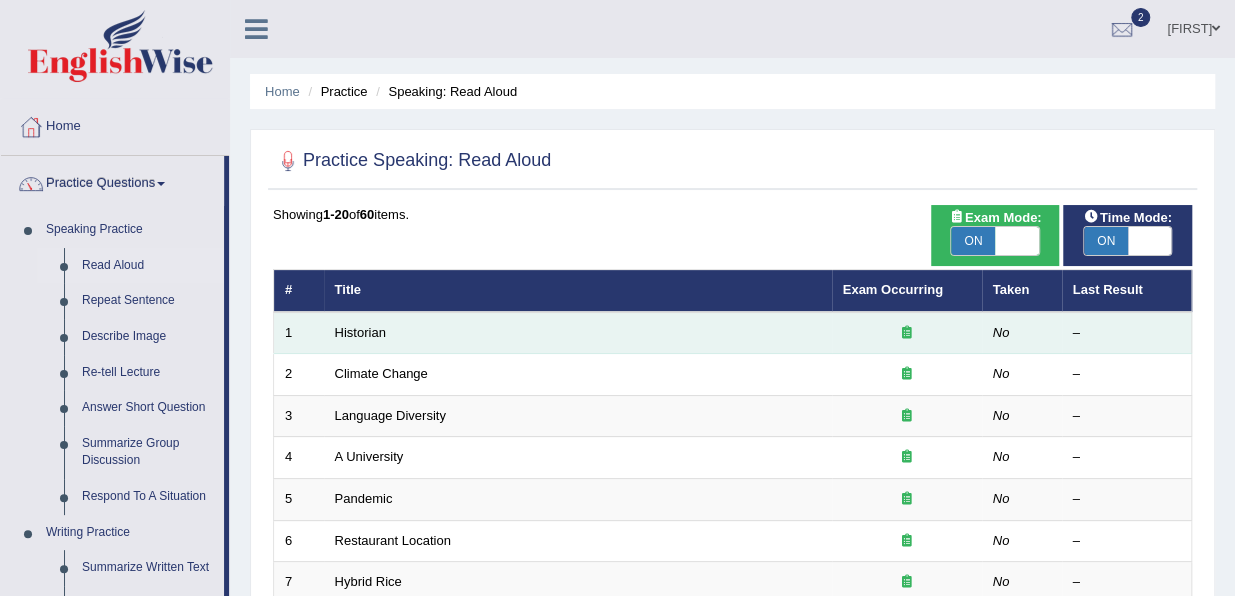 click at bounding box center (907, 332) 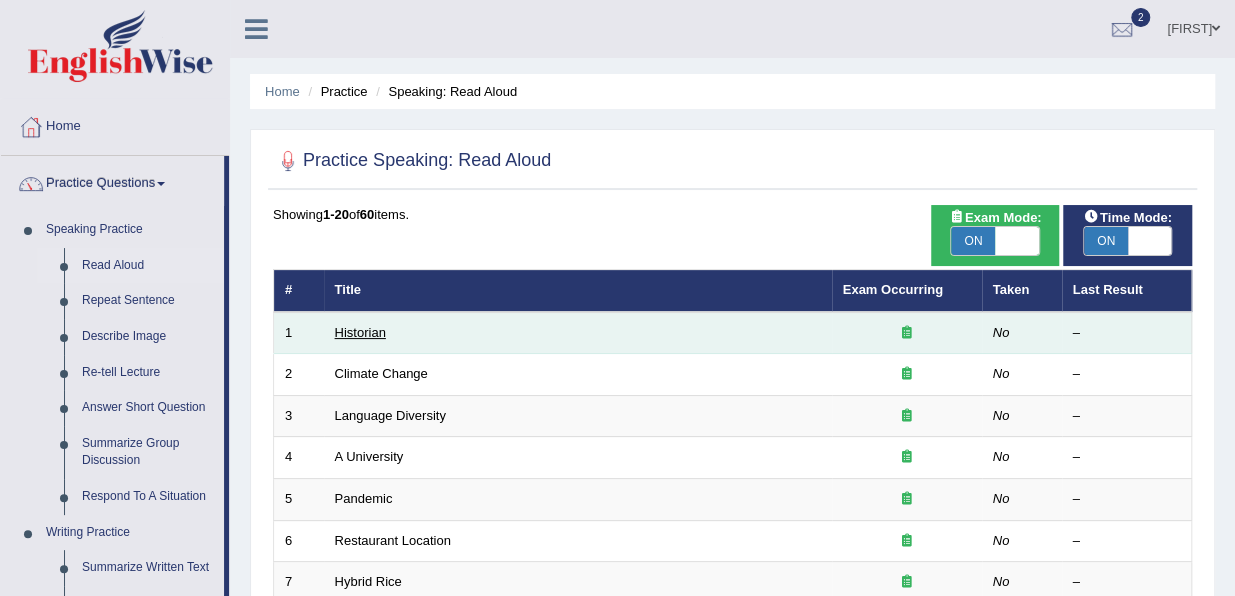 click on "Historian" at bounding box center [360, 332] 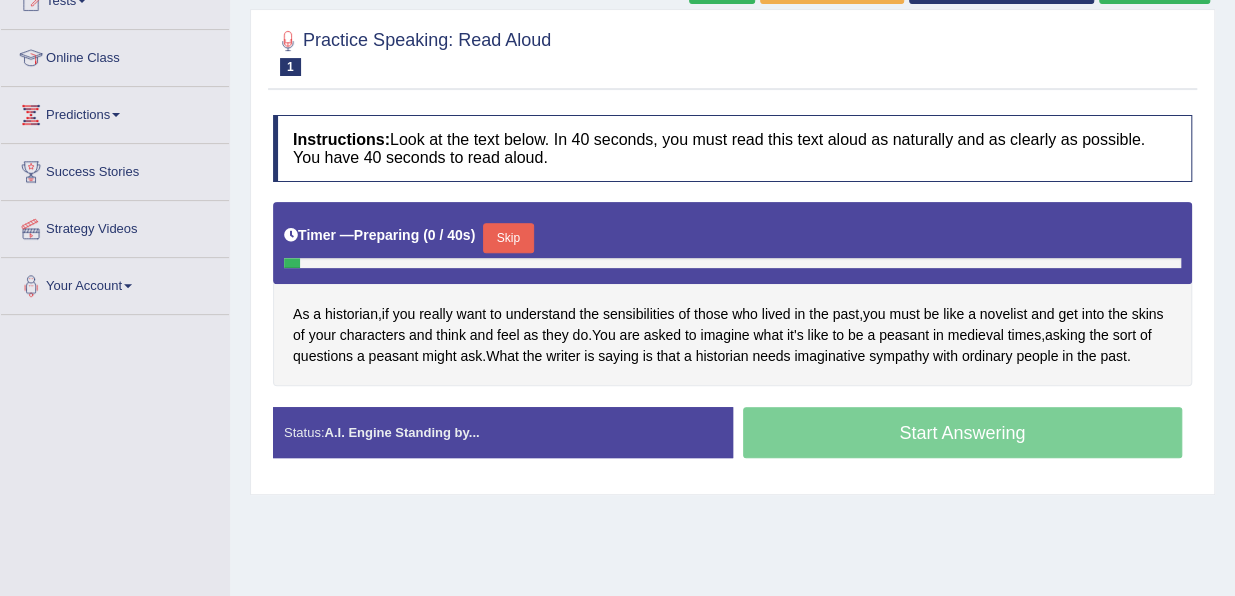 scroll, scrollTop: 240, scrollLeft: 0, axis: vertical 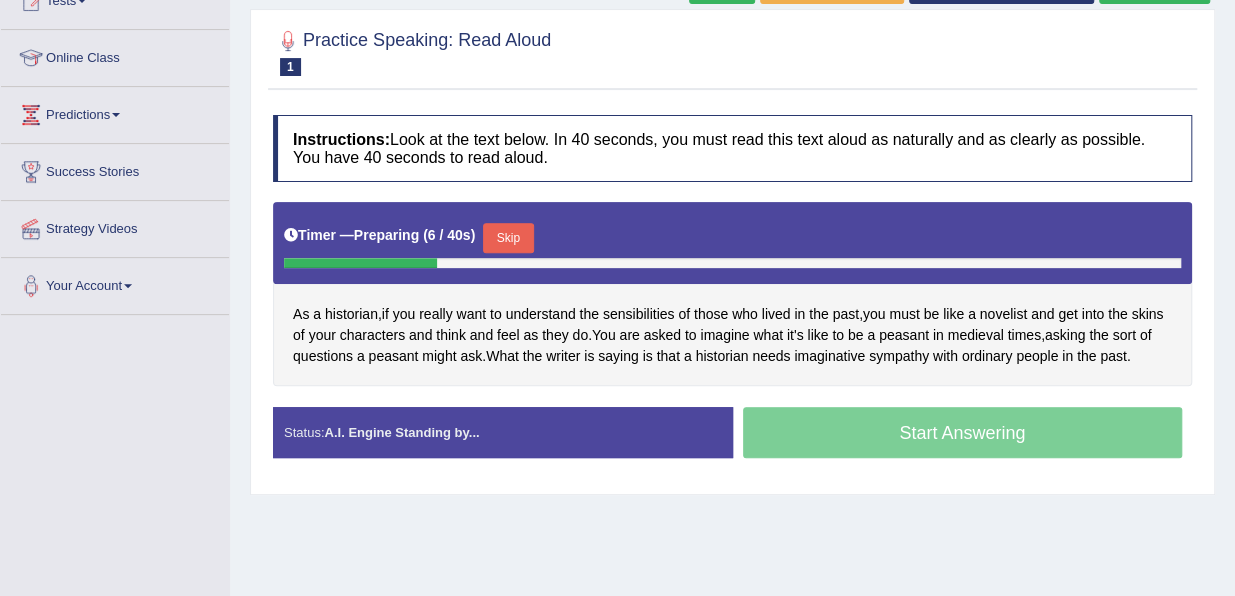 click on "Skip" at bounding box center [508, 238] 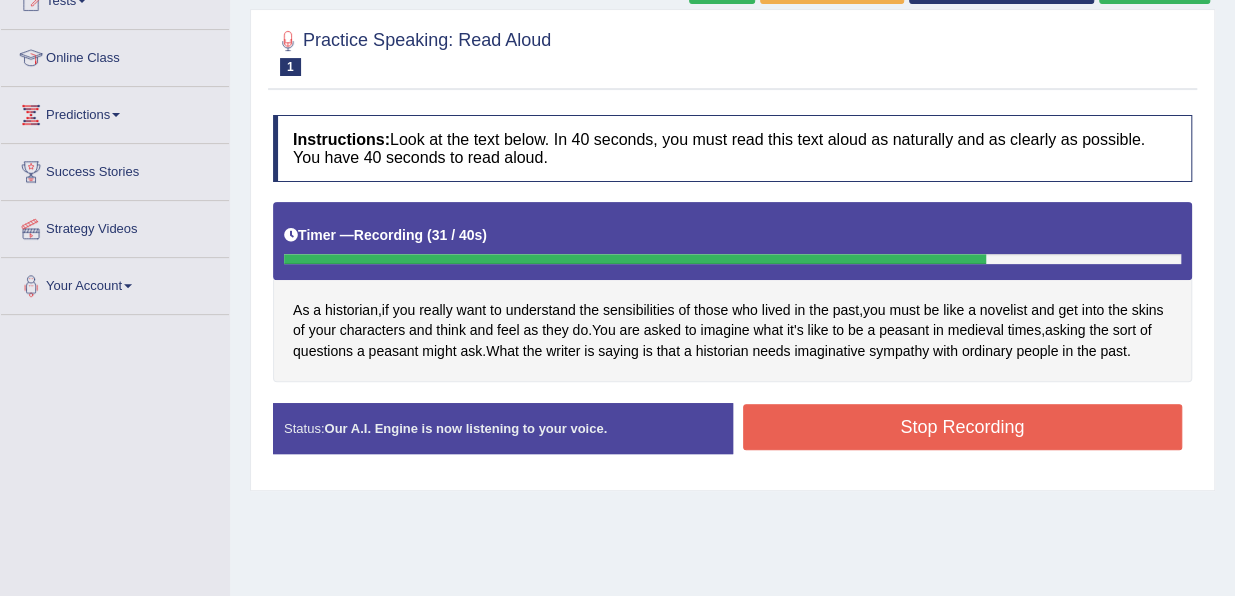 click on "Stop Recording" at bounding box center [963, 427] 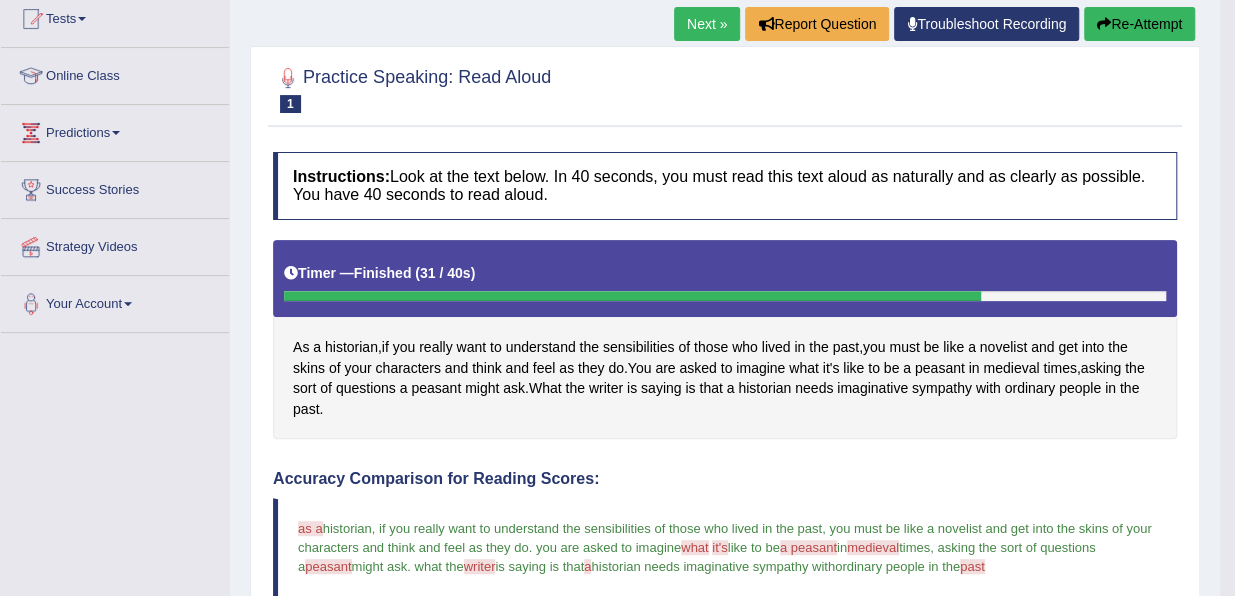 scroll, scrollTop: 181, scrollLeft: 0, axis: vertical 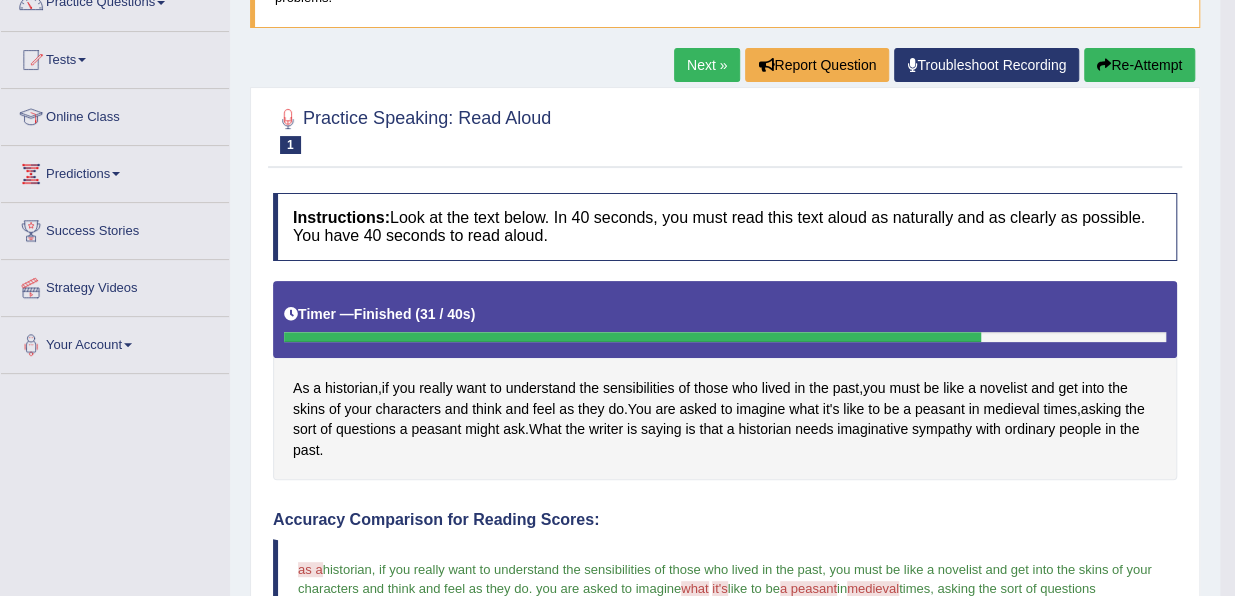 click on "Next »" at bounding box center (707, 65) 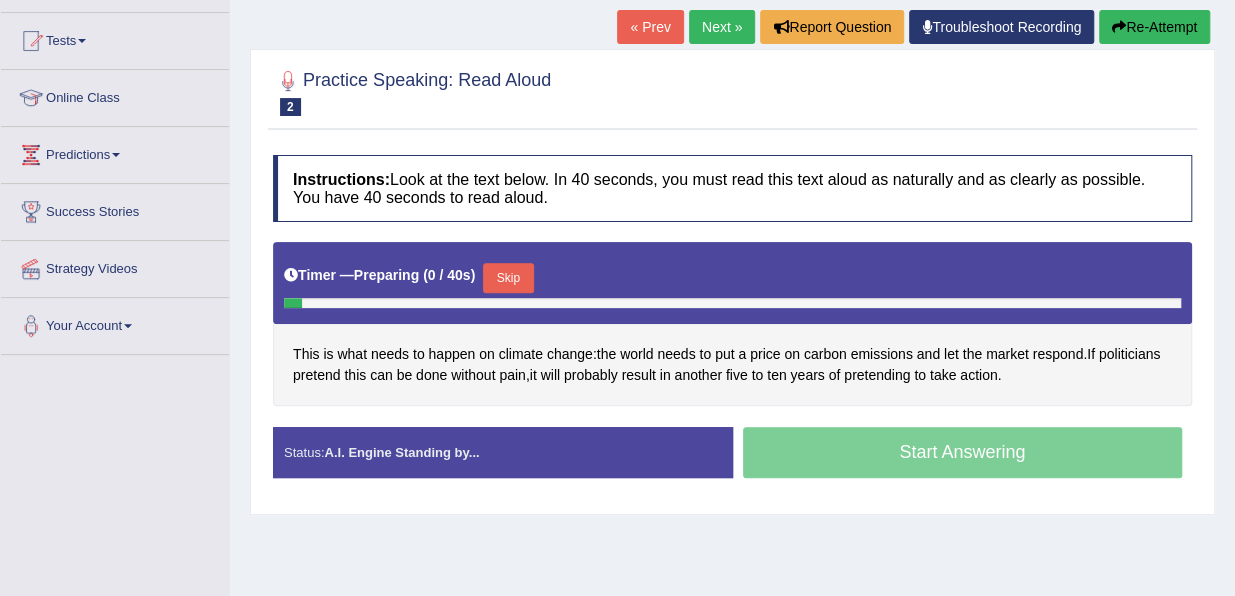scroll, scrollTop: 0, scrollLeft: 0, axis: both 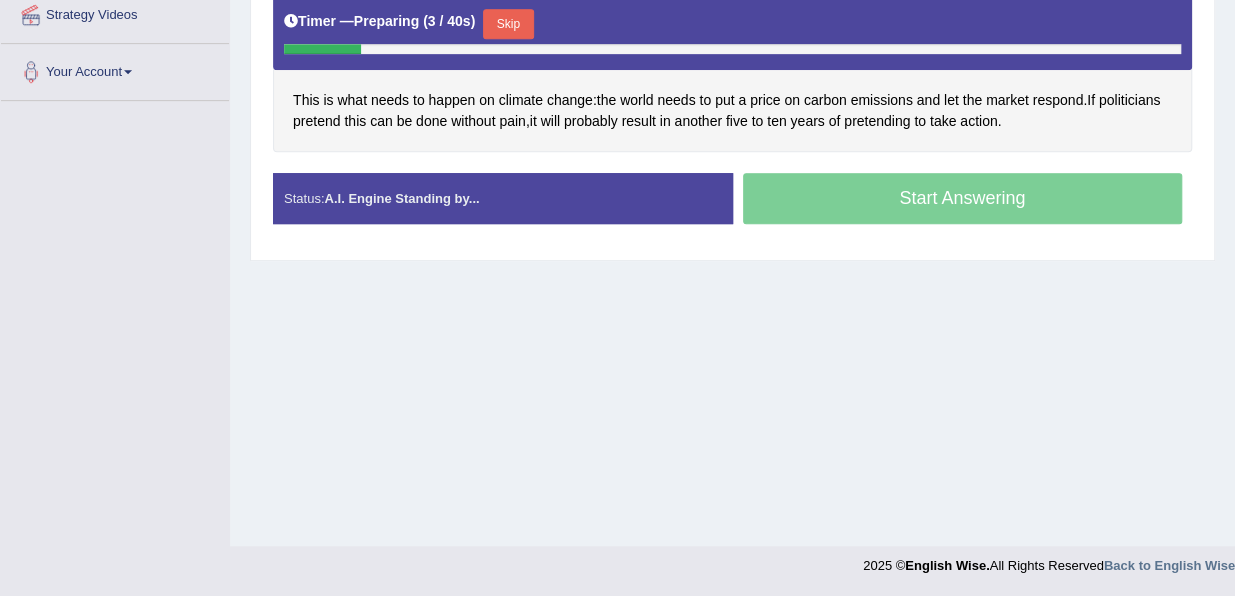 click on "Skip" at bounding box center [508, 24] 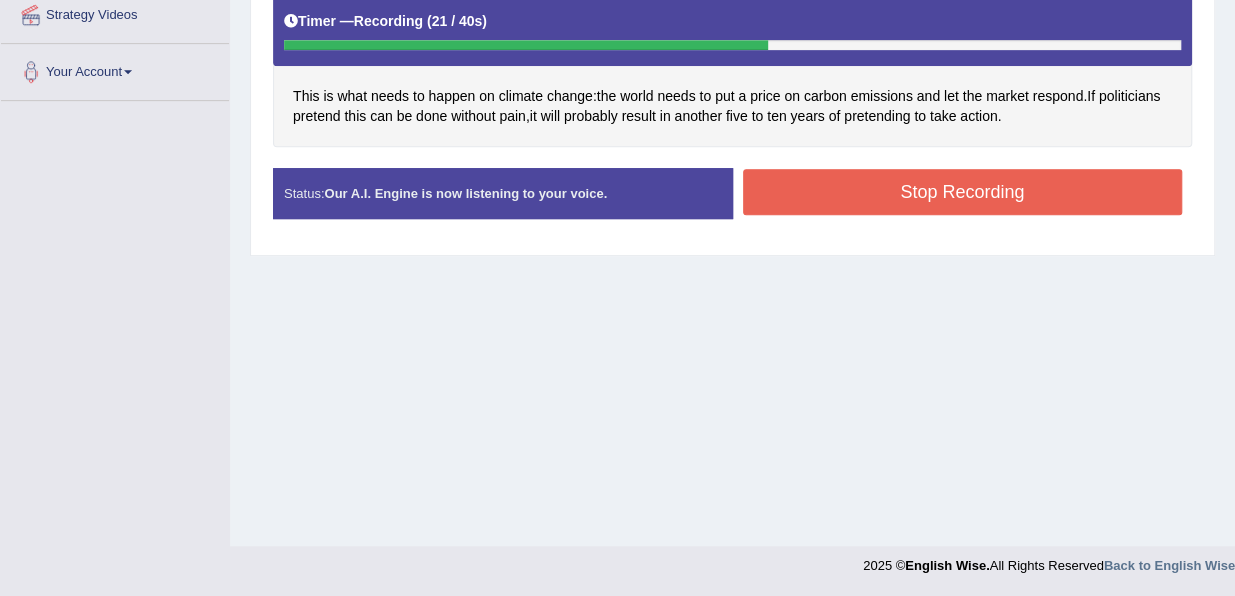 click on "Stop Recording" at bounding box center (963, 192) 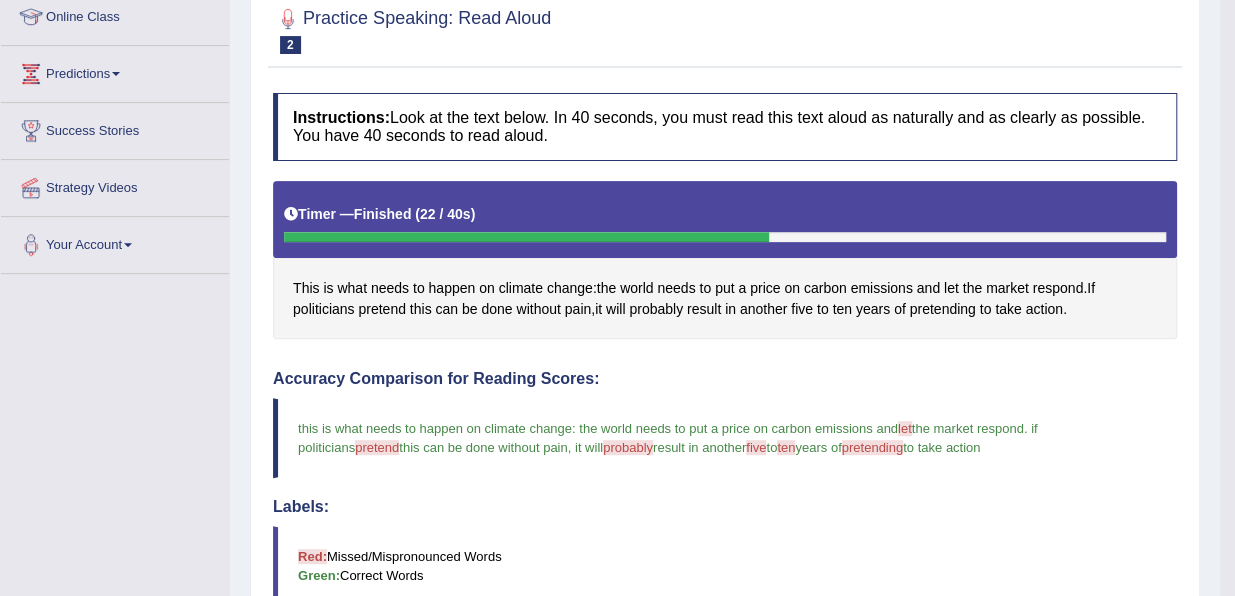 scroll, scrollTop: 241, scrollLeft: 0, axis: vertical 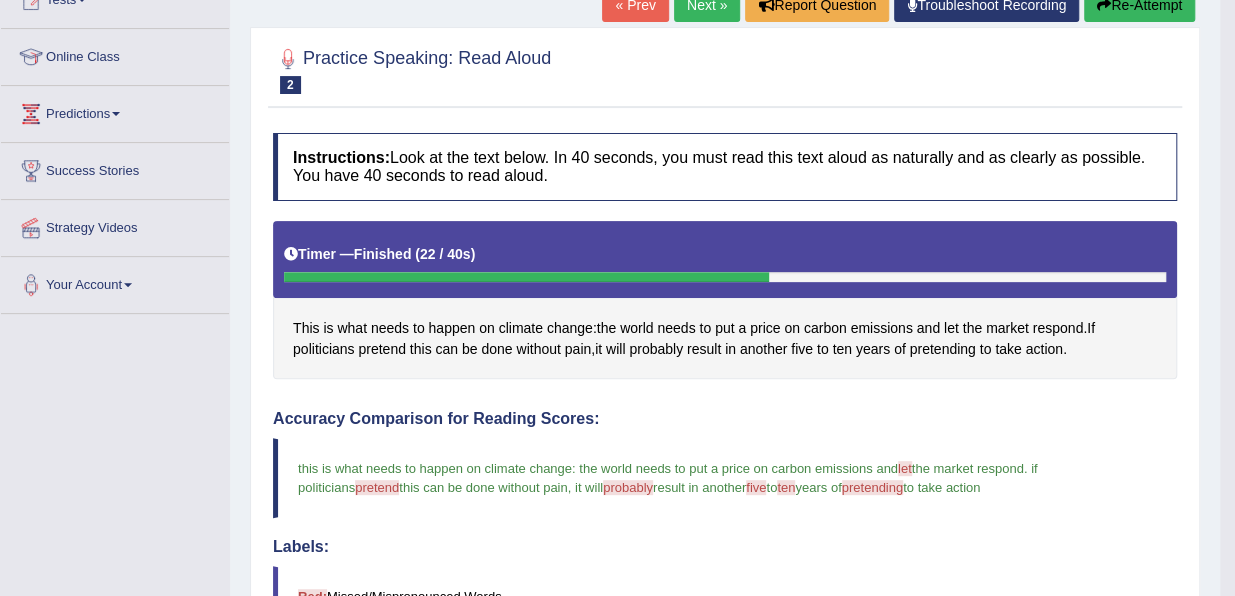 click on "Next »" at bounding box center (707, 5) 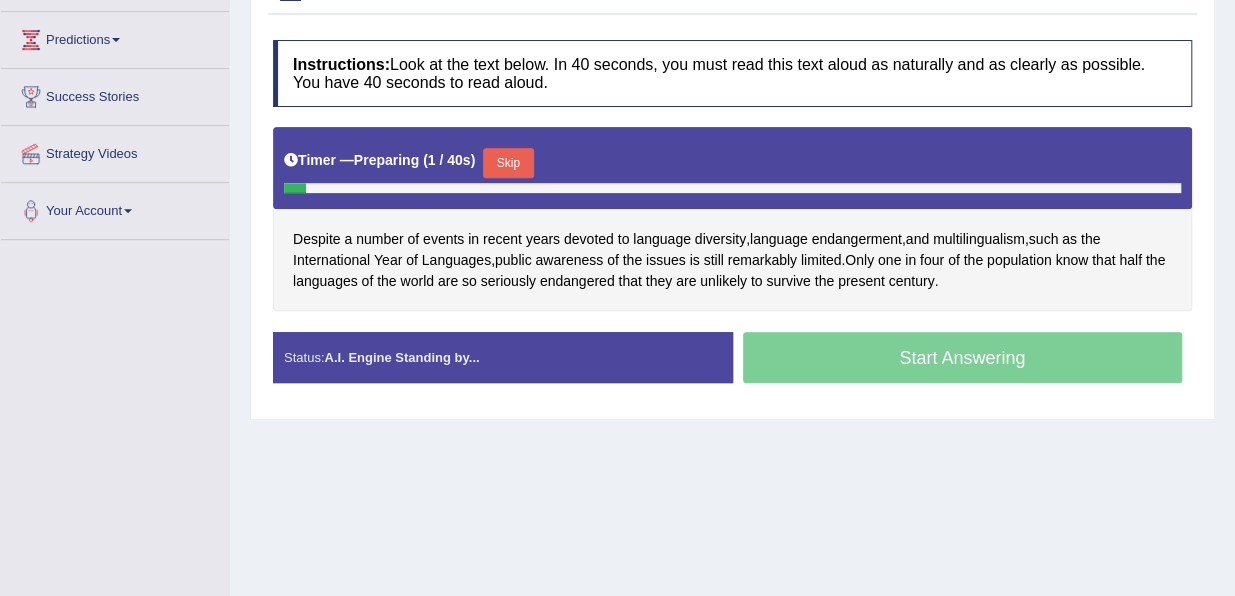 scroll, scrollTop: 0, scrollLeft: 0, axis: both 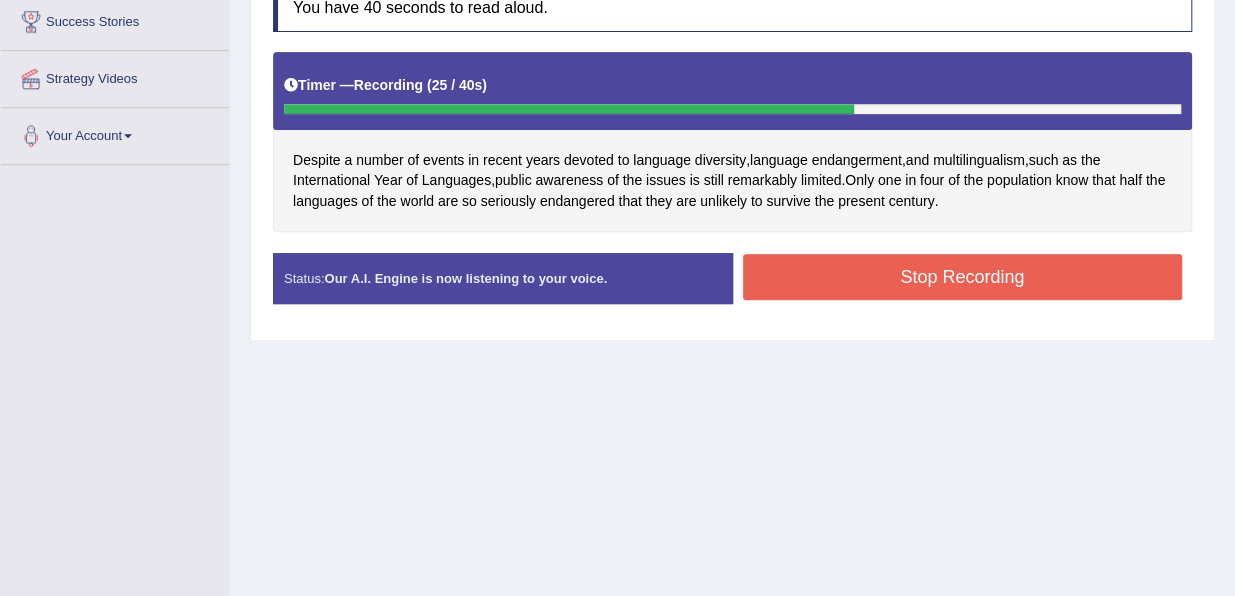 click on "Stop Recording" at bounding box center [963, 277] 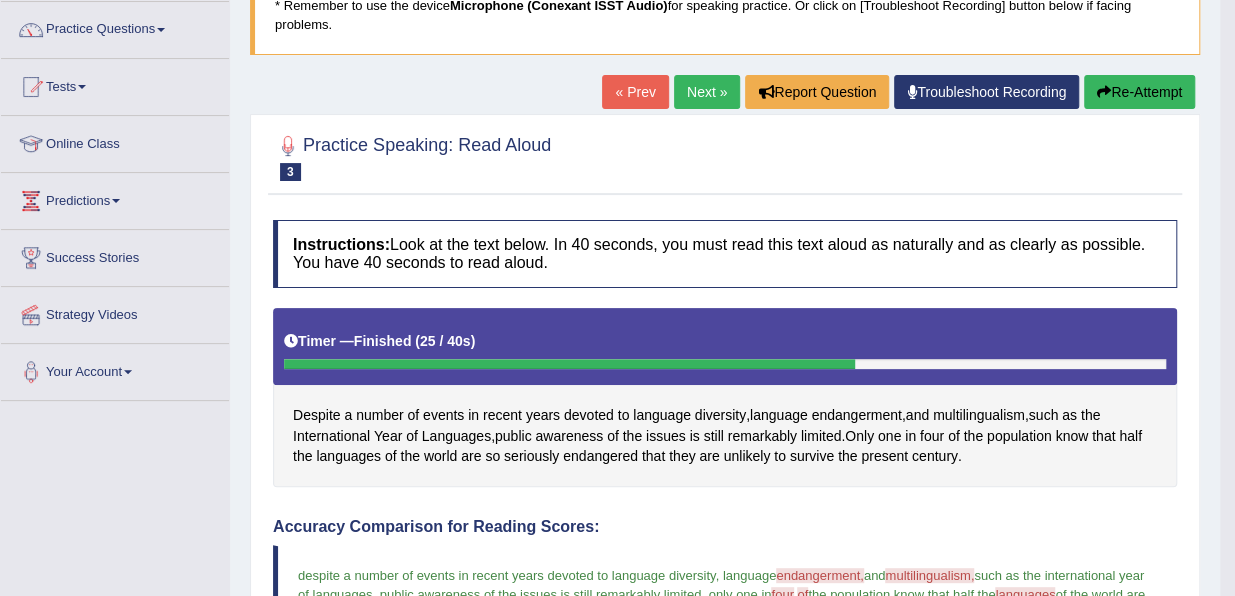 scroll, scrollTop: 150, scrollLeft: 0, axis: vertical 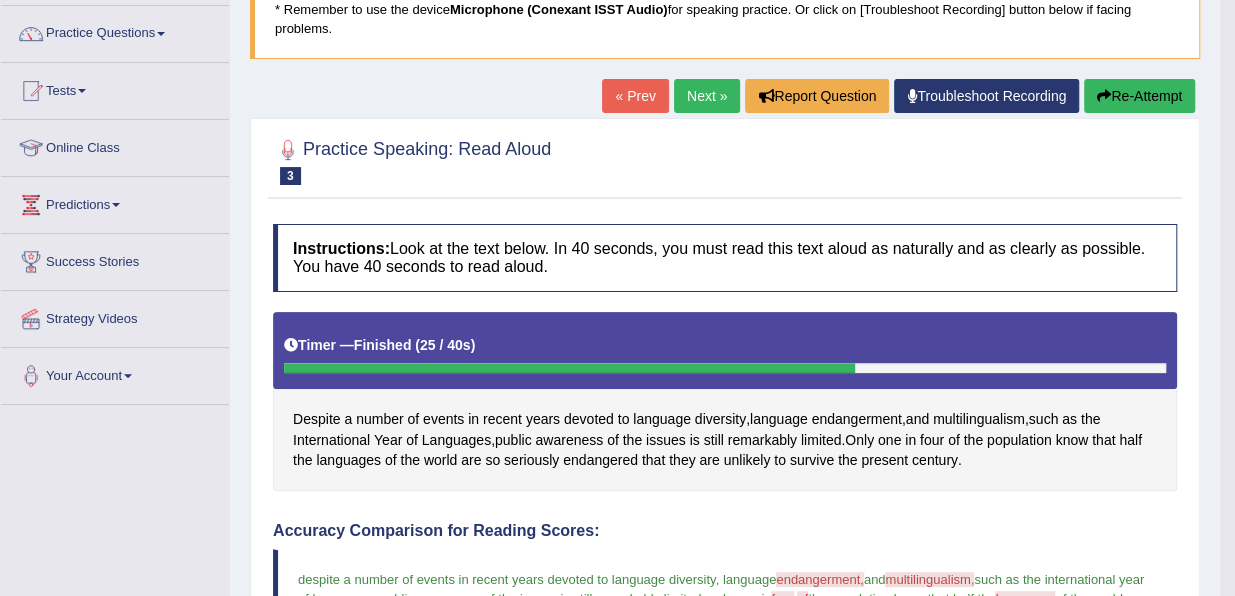 click on "Next »" at bounding box center (707, 96) 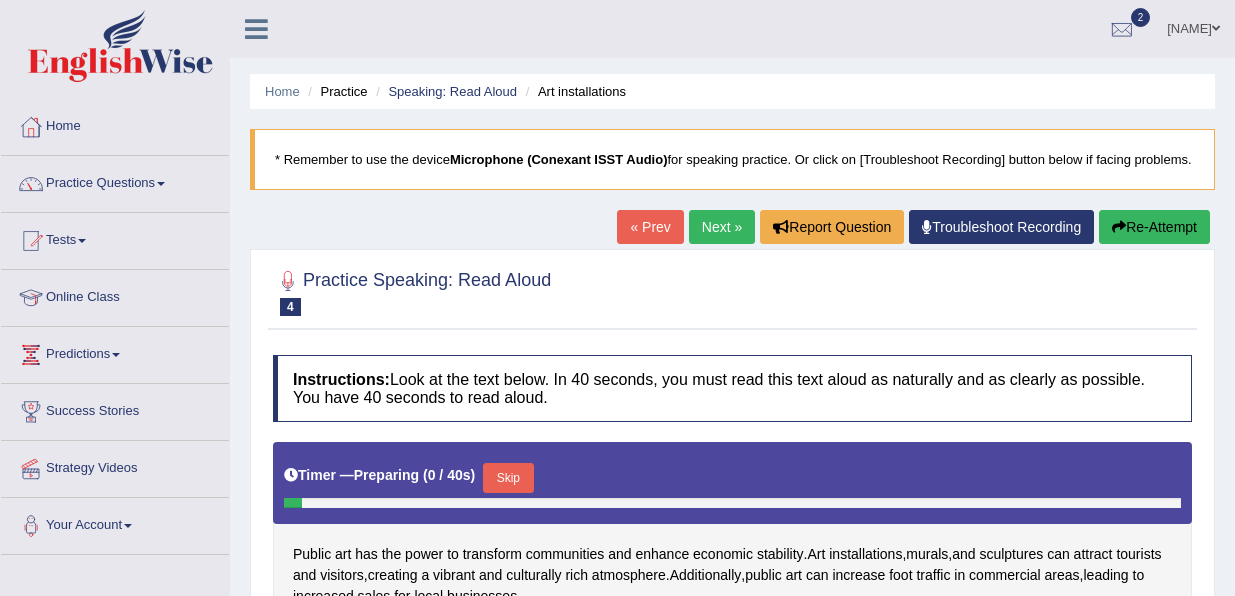 scroll, scrollTop: 0, scrollLeft: 0, axis: both 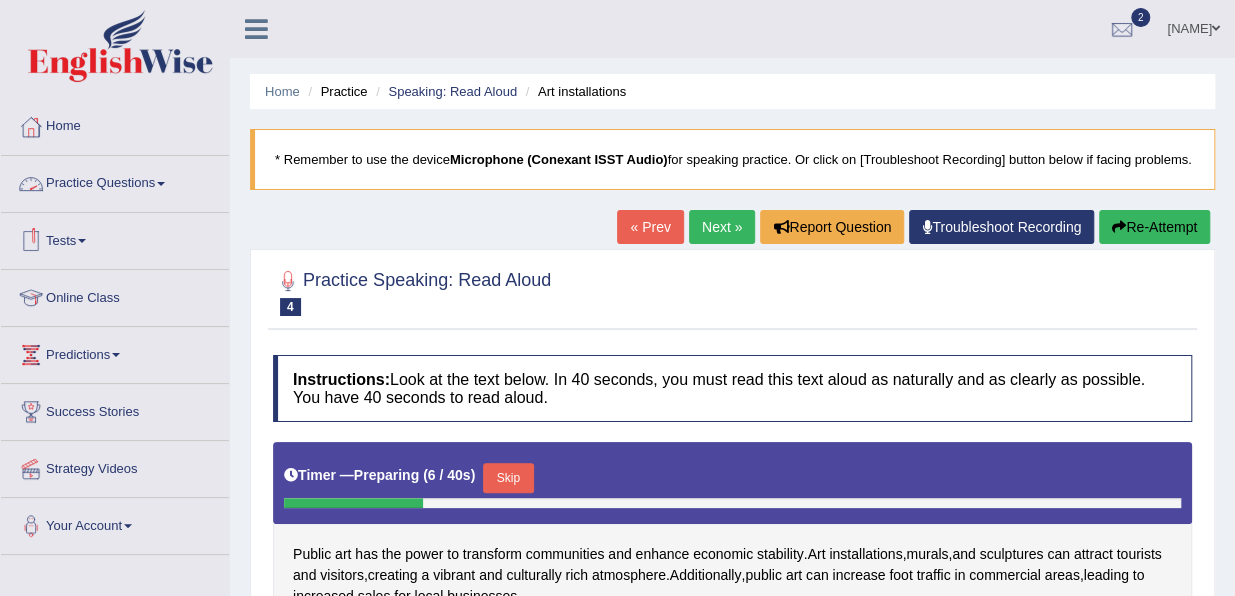 click on "Practice Questions" at bounding box center (115, 181) 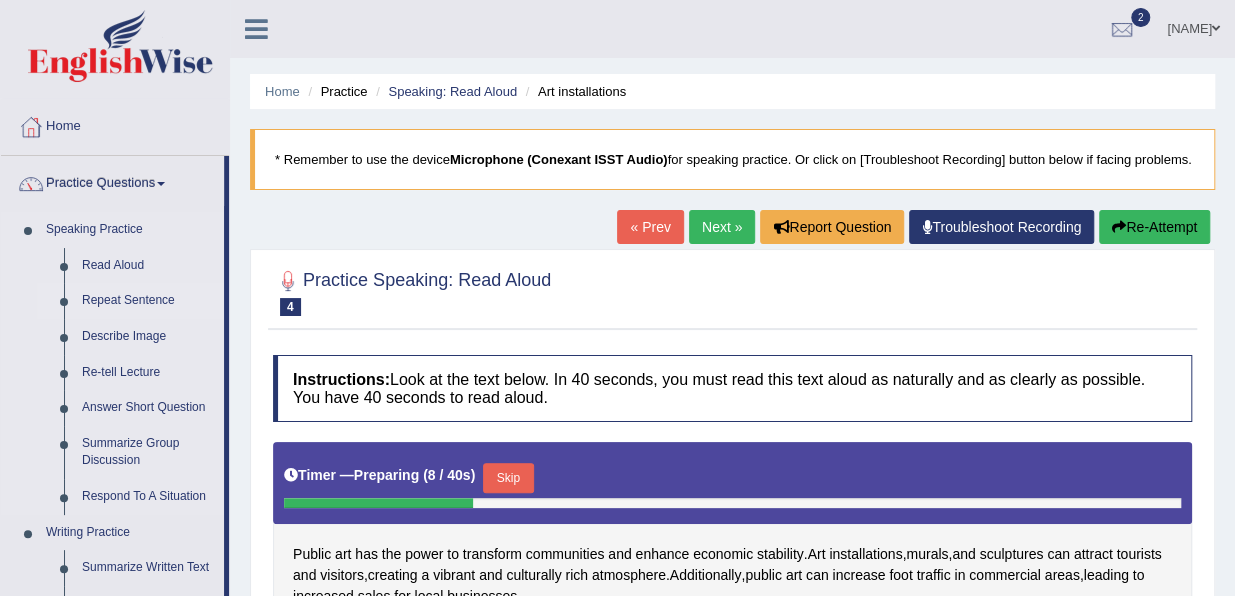 click on "Repeat Sentence" at bounding box center [148, 301] 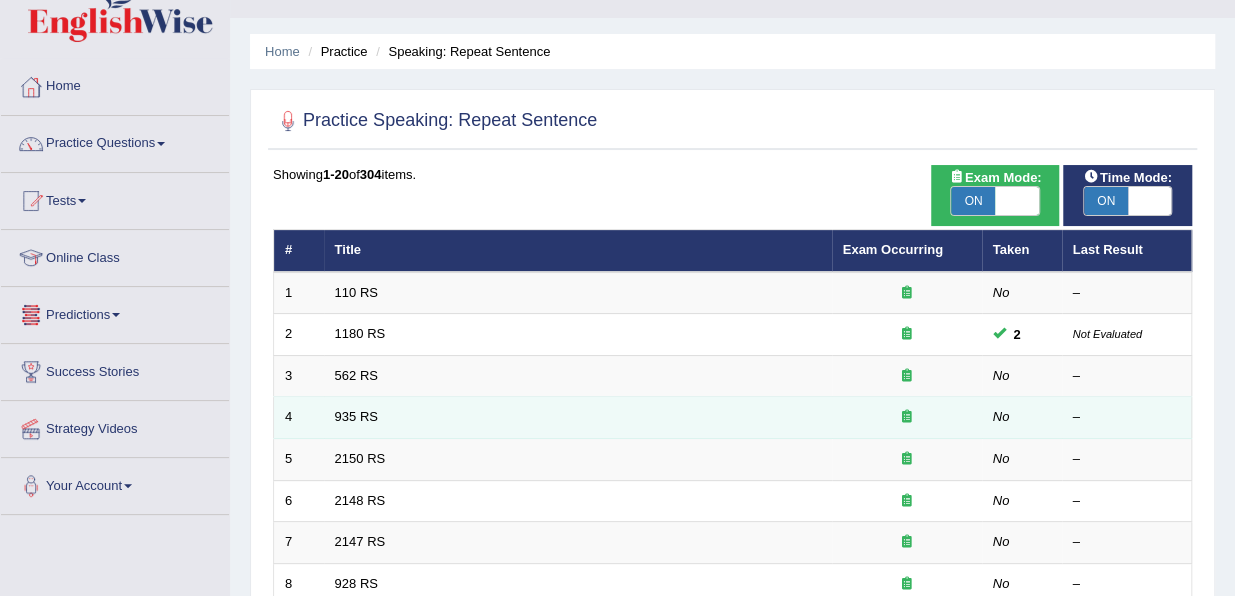 scroll, scrollTop: 40, scrollLeft: 0, axis: vertical 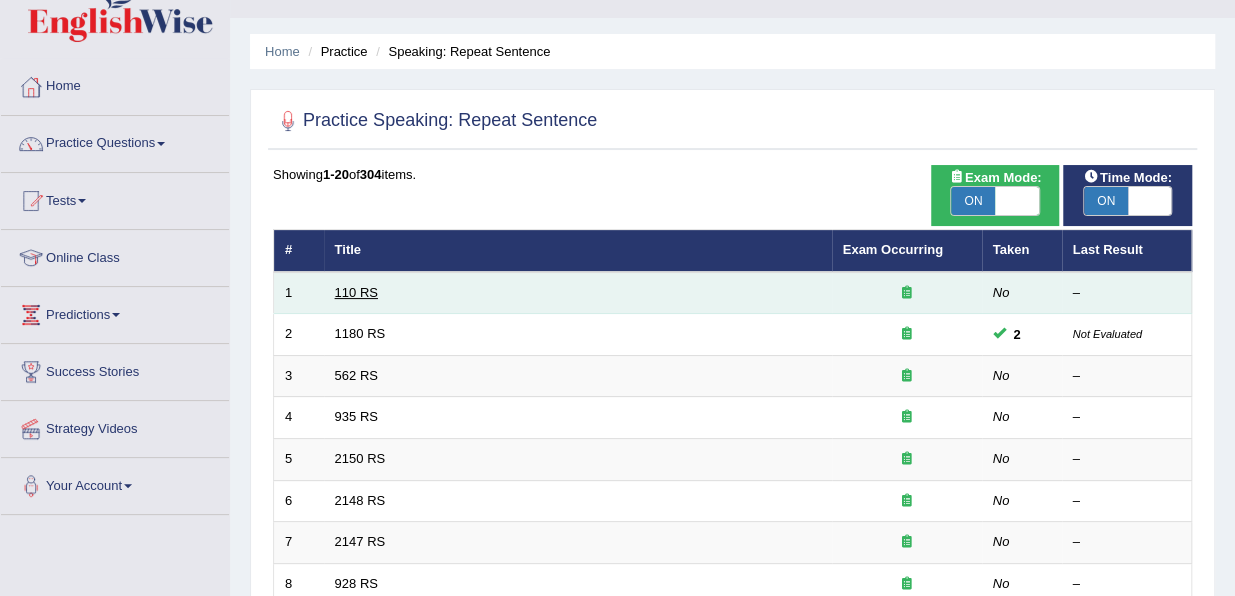 click on "110 RS" at bounding box center (356, 292) 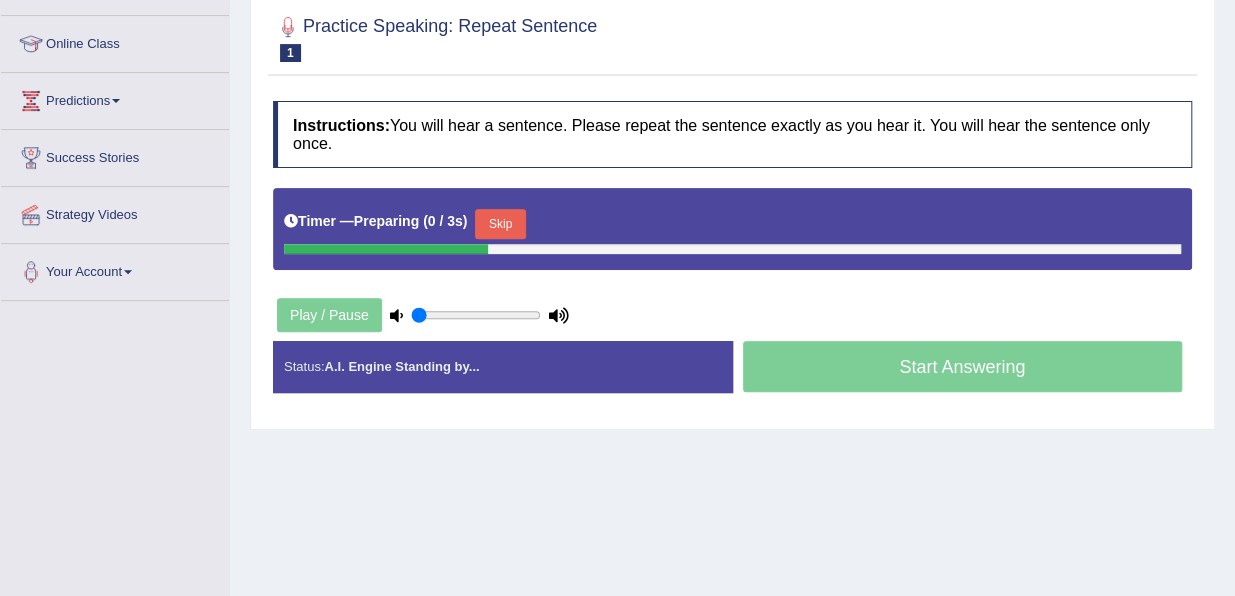 scroll, scrollTop: 0, scrollLeft: 0, axis: both 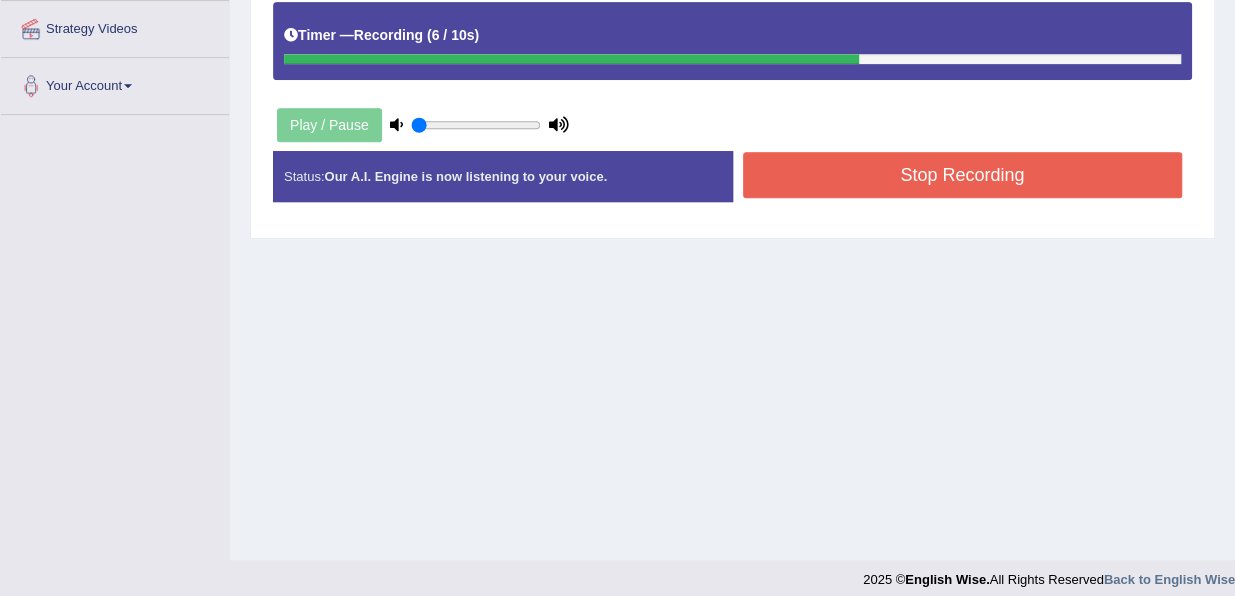 click on "Stop Recording" at bounding box center (963, 175) 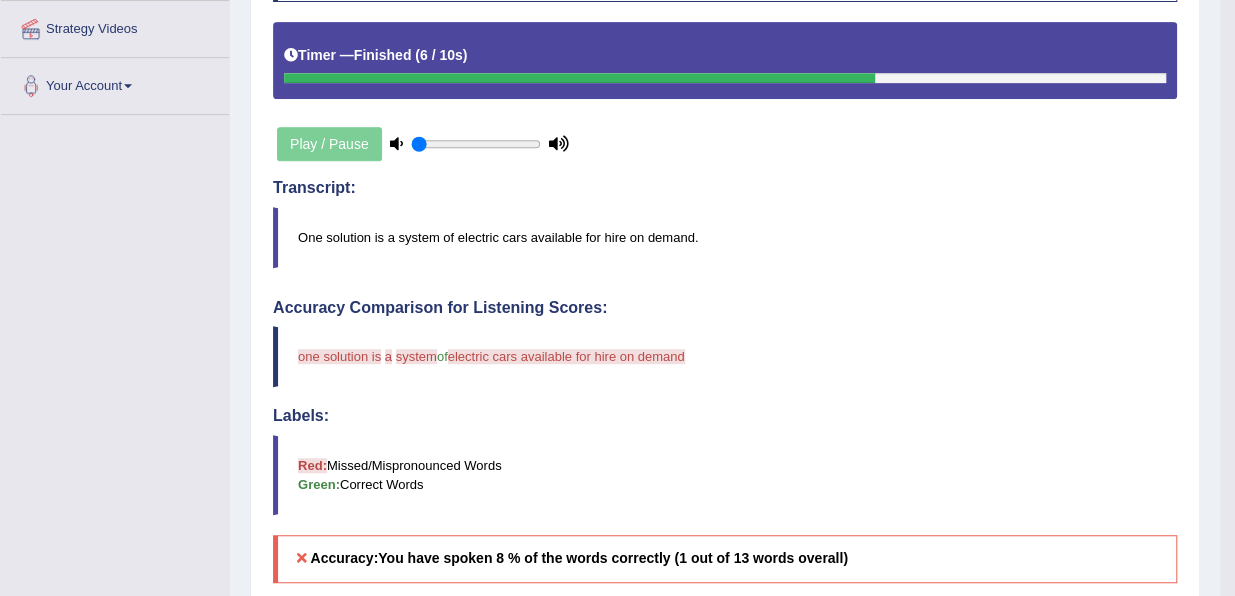 click at bounding box center (396, 143) 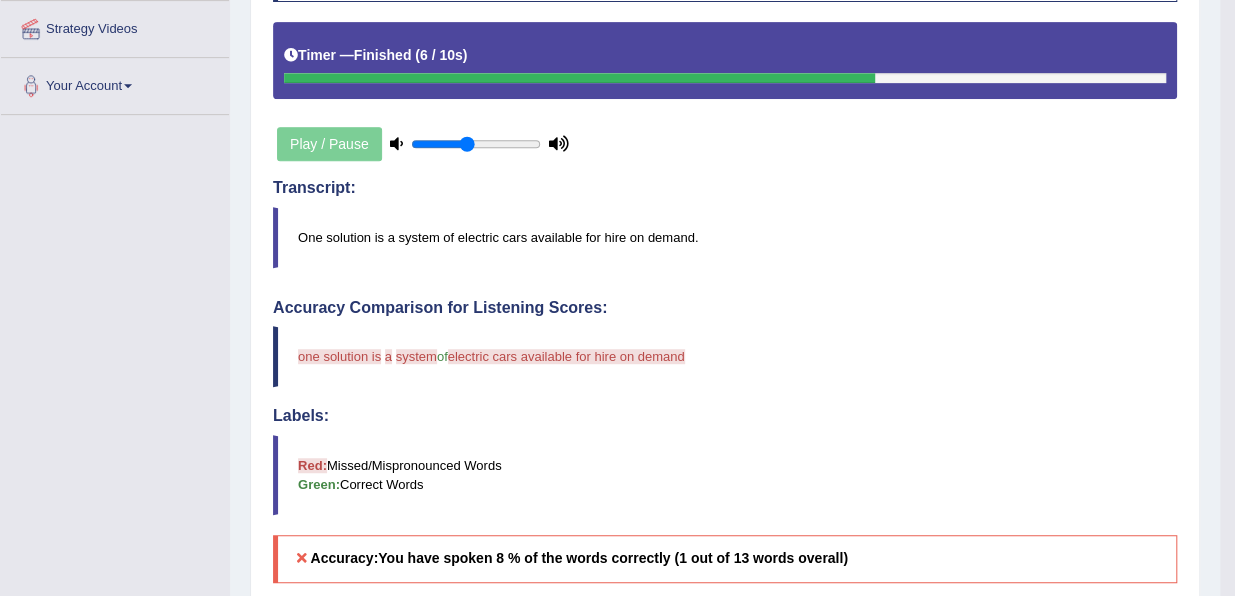 type on "0.45" 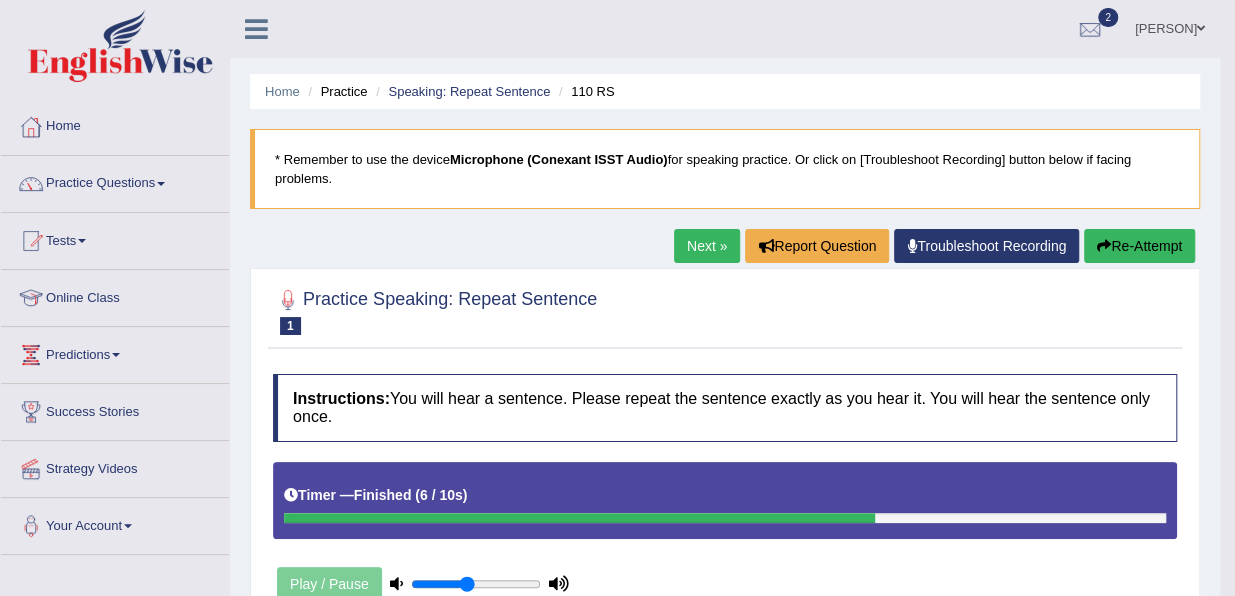 scroll, scrollTop: 0, scrollLeft: 0, axis: both 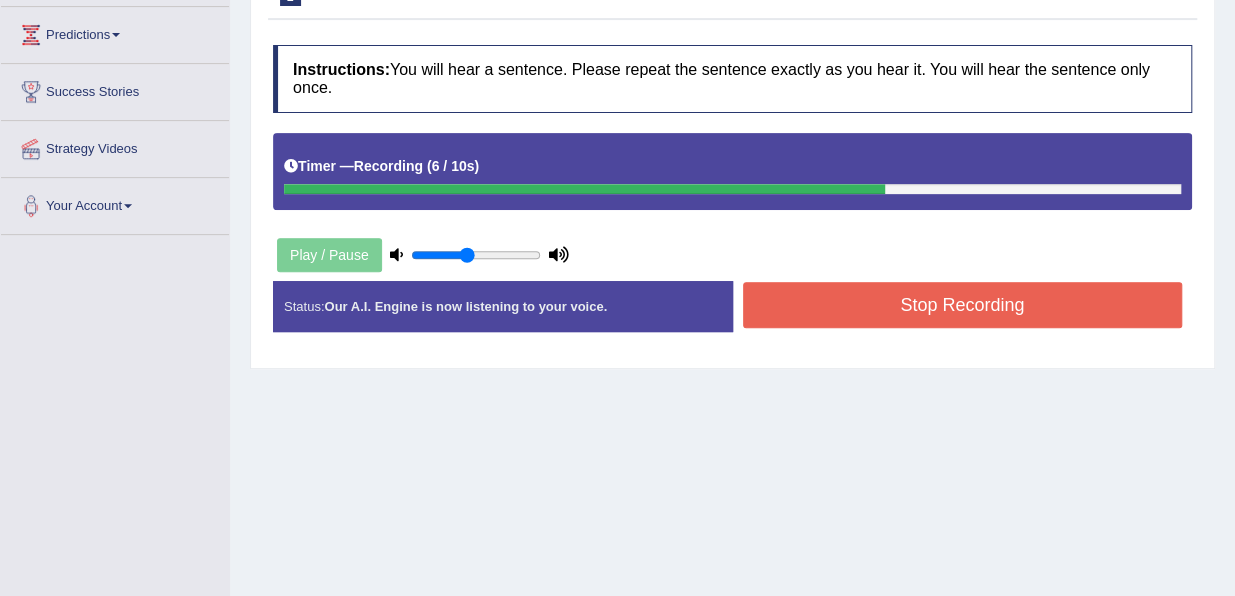 click on "Stop Recording" at bounding box center [963, 305] 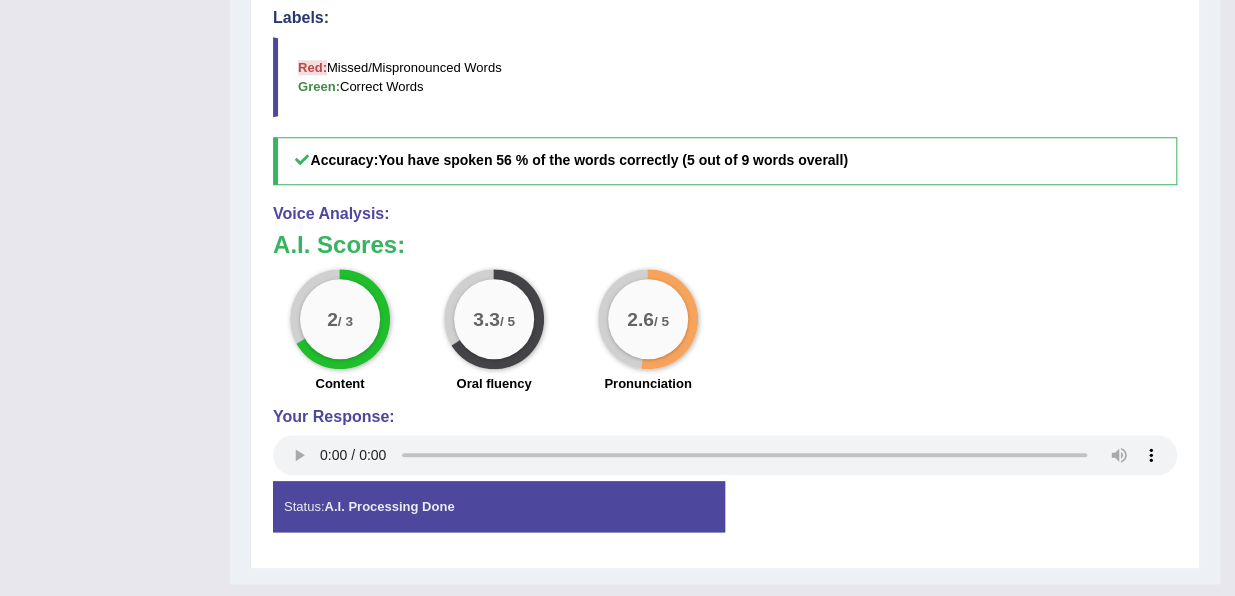 scroll, scrollTop: 879, scrollLeft: 0, axis: vertical 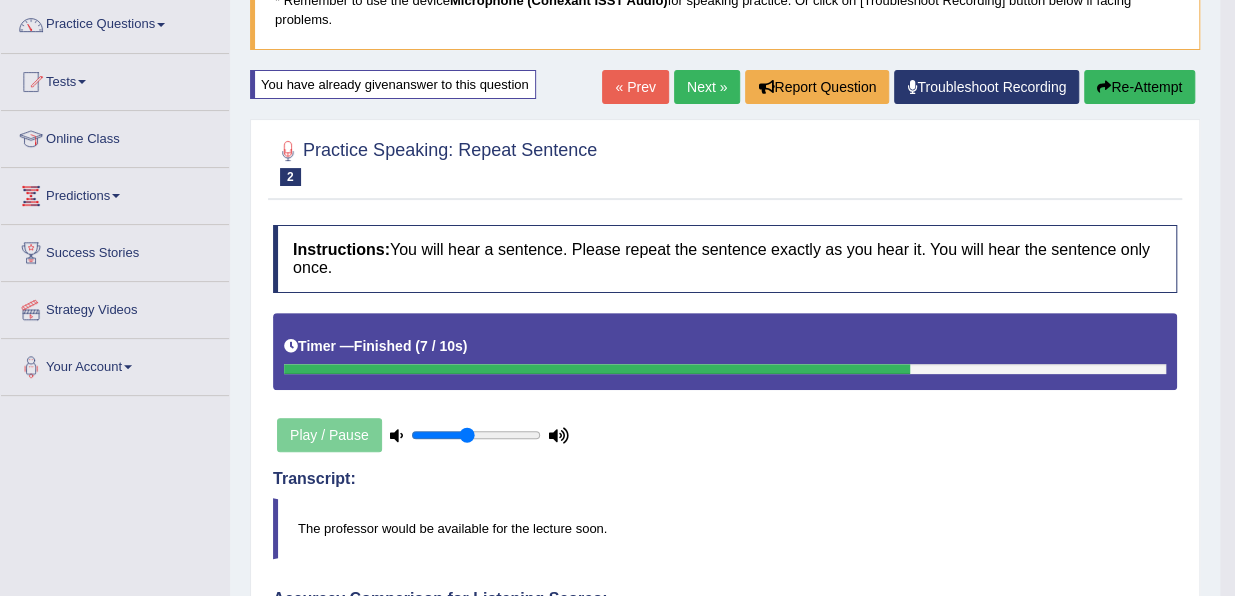 click on "Next »" at bounding box center (707, 87) 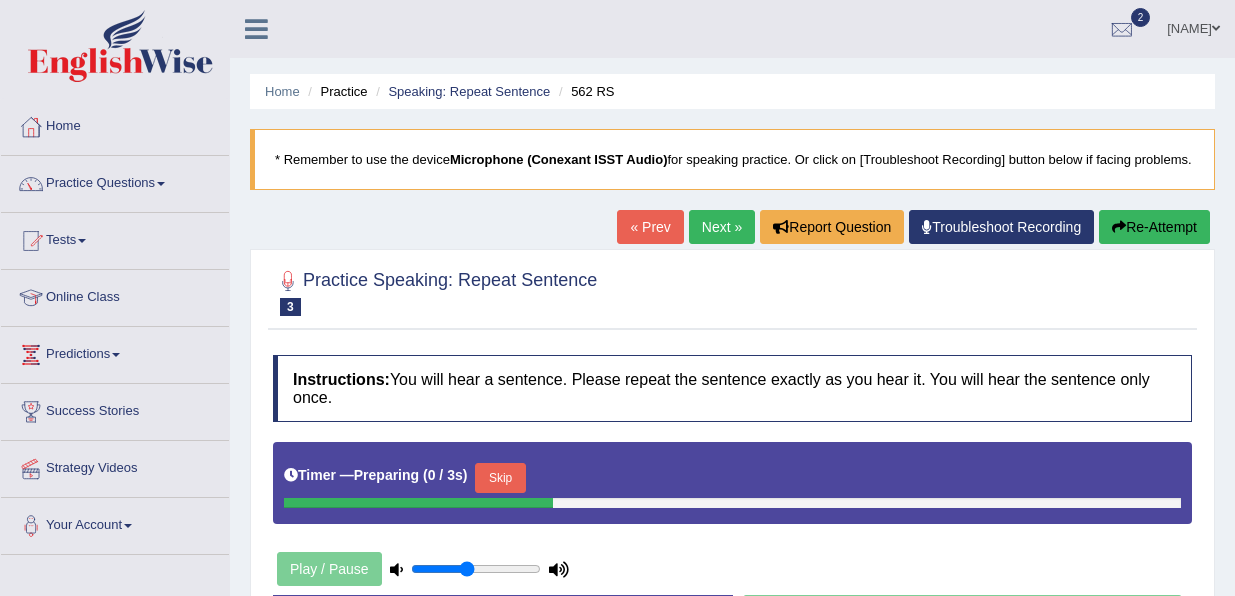 scroll, scrollTop: 320, scrollLeft: 0, axis: vertical 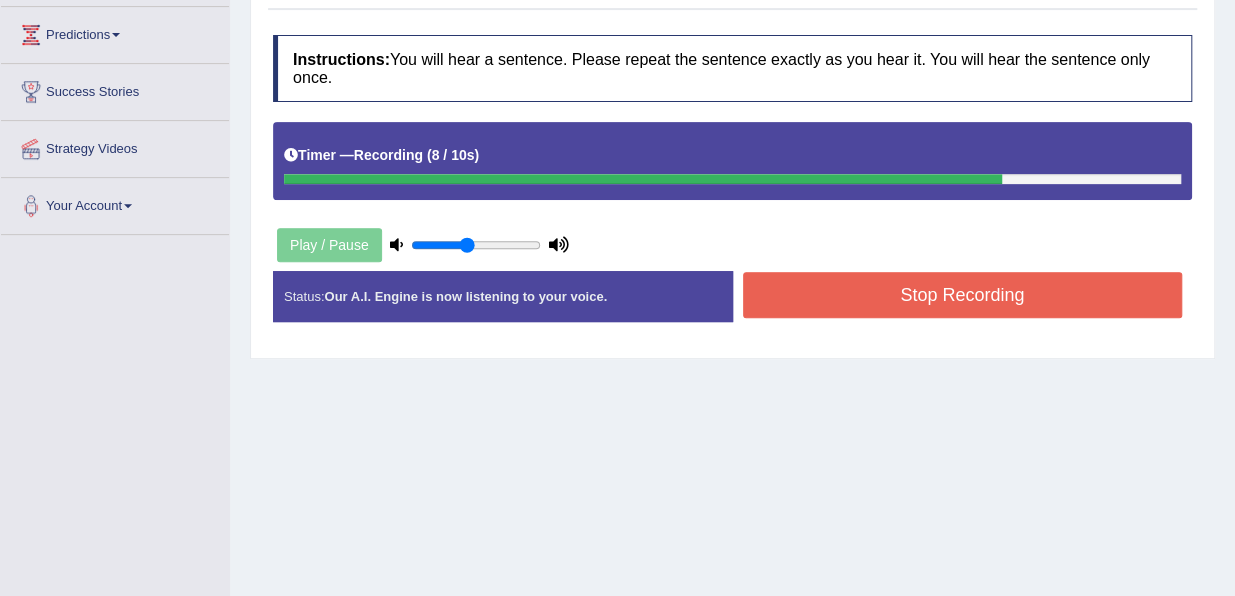 click on "Stop Recording" at bounding box center [963, 295] 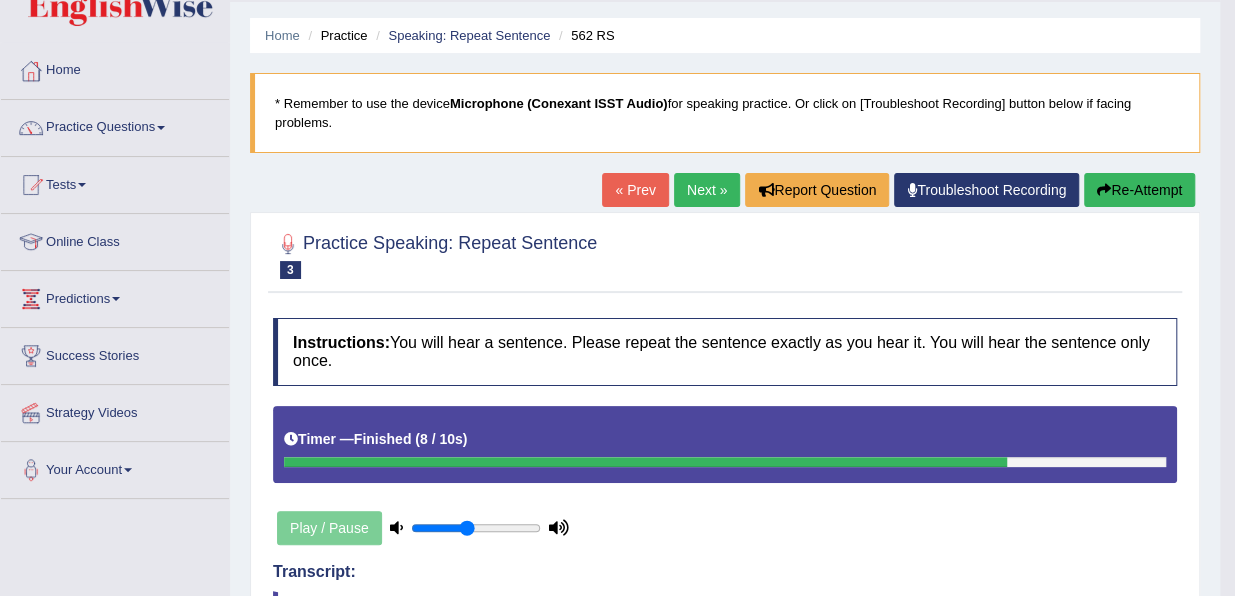 scroll, scrollTop: 0, scrollLeft: 0, axis: both 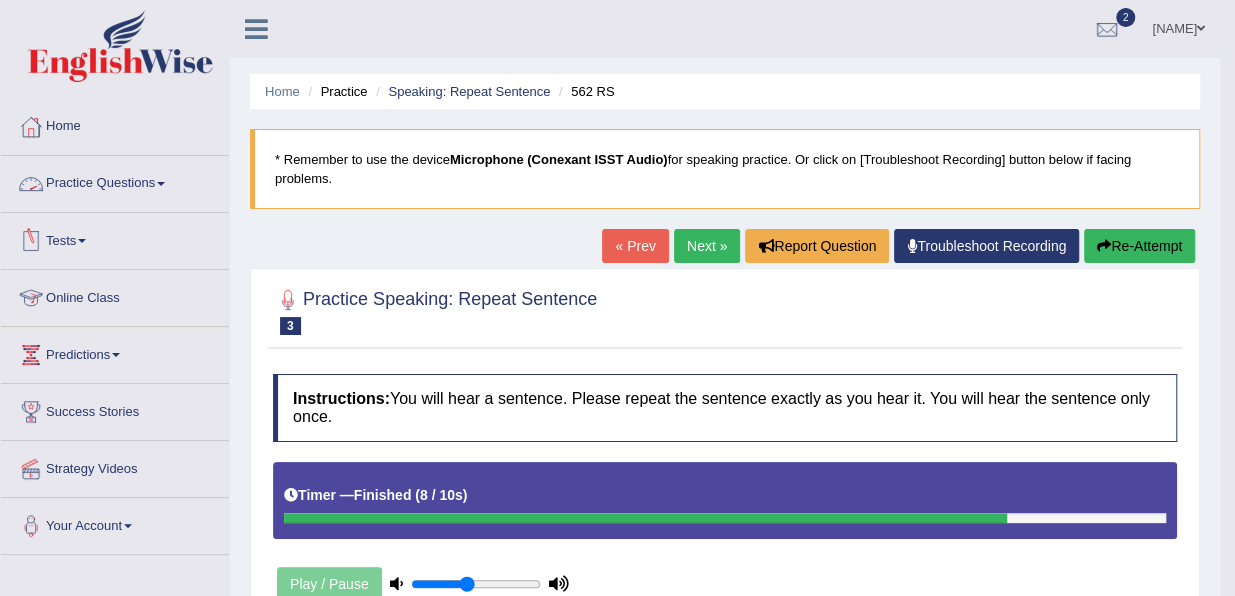 click on "Practice Questions" at bounding box center [115, 181] 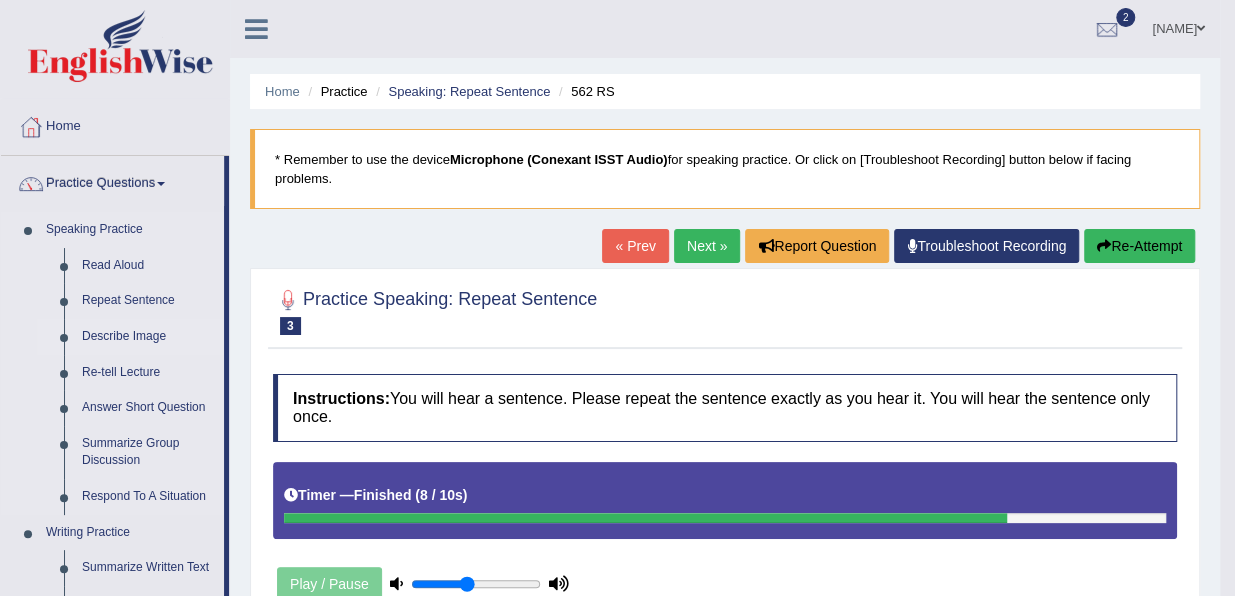 click on "Describe Image" at bounding box center [148, 337] 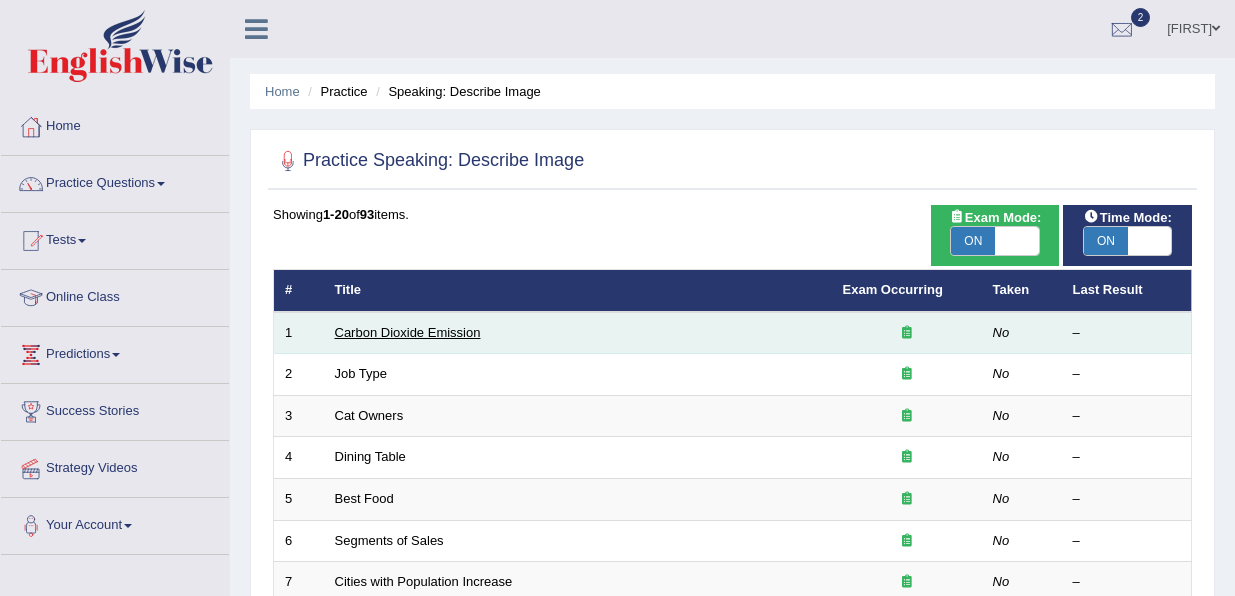 scroll, scrollTop: 40, scrollLeft: 0, axis: vertical 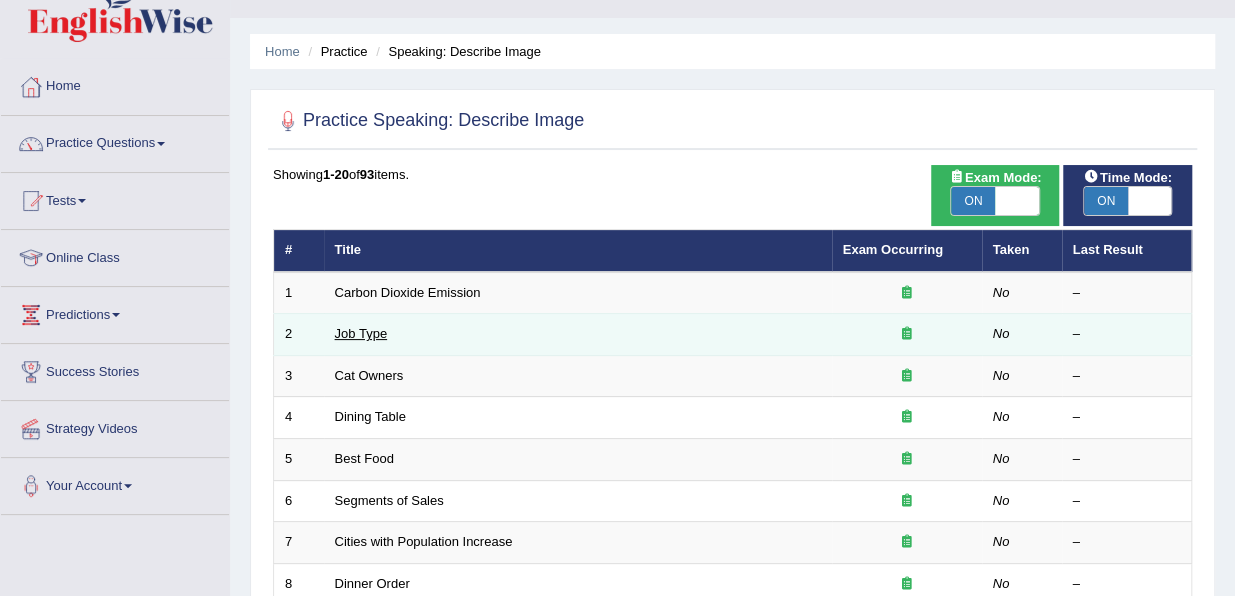 click on "Job Type" at bounding box center (361, 333) 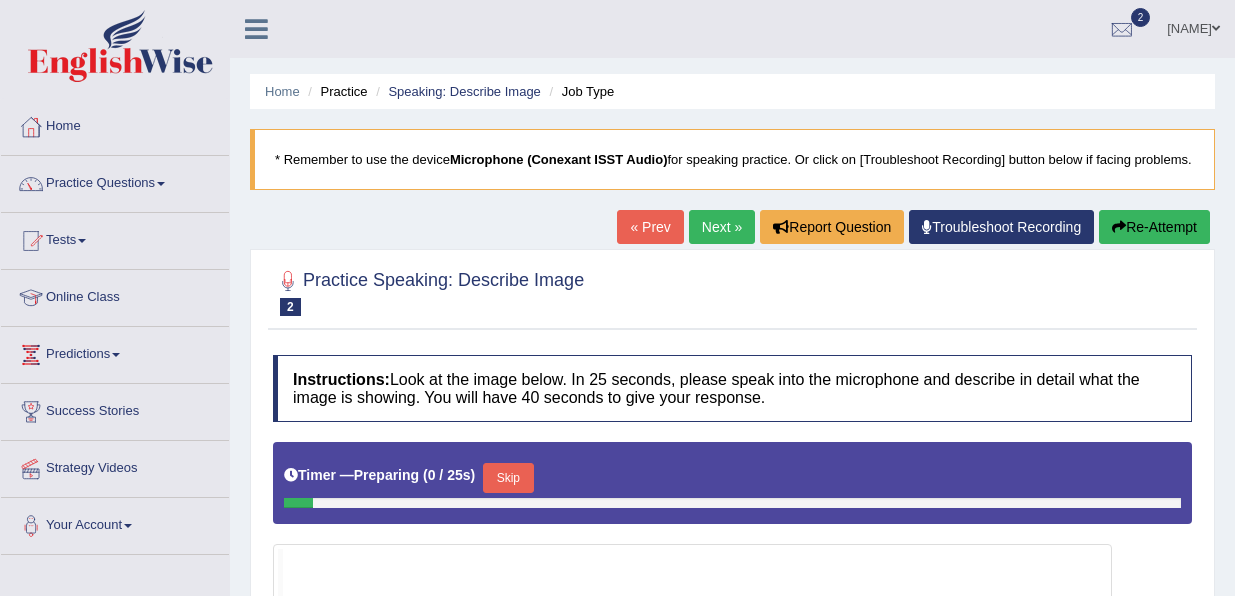scroll, scrollTop: 320, scrollLeft: 0, axis: vertical 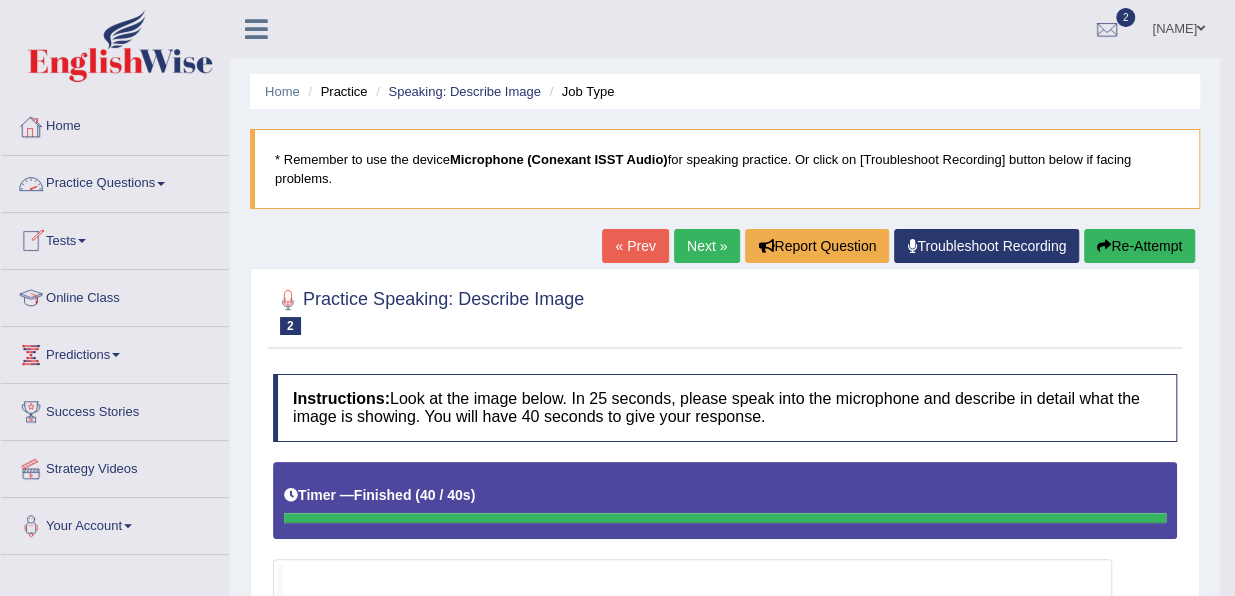 click on "Practice Questions" at bounding box center [115, 181] 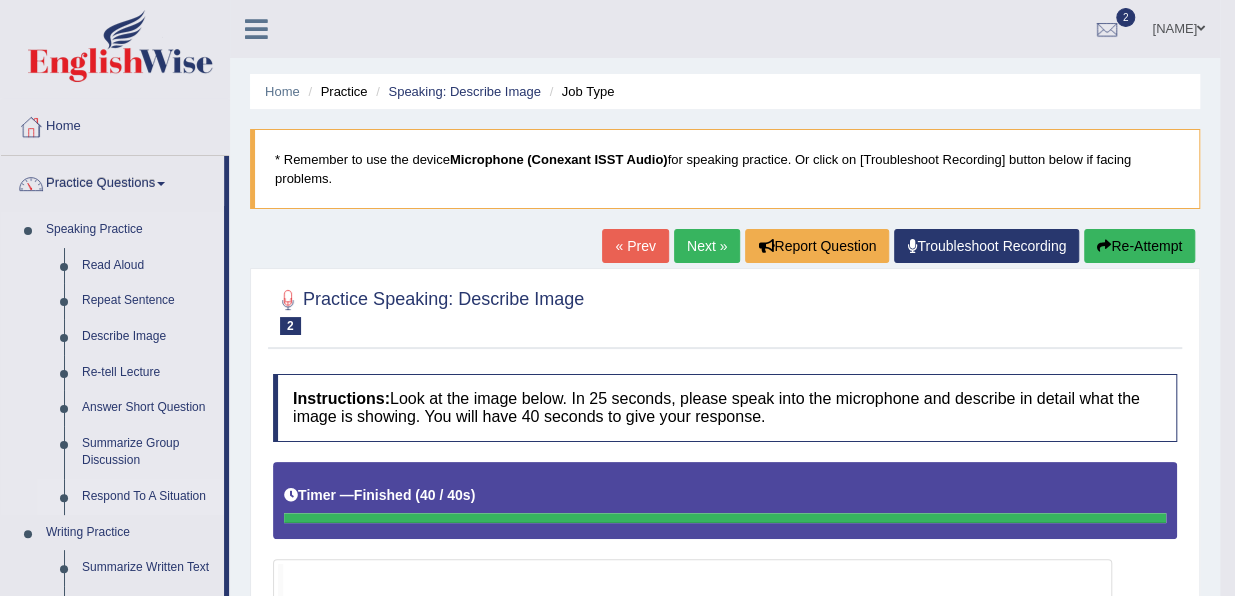click on "Respond To A Situation" at bounding box center (148, 497) 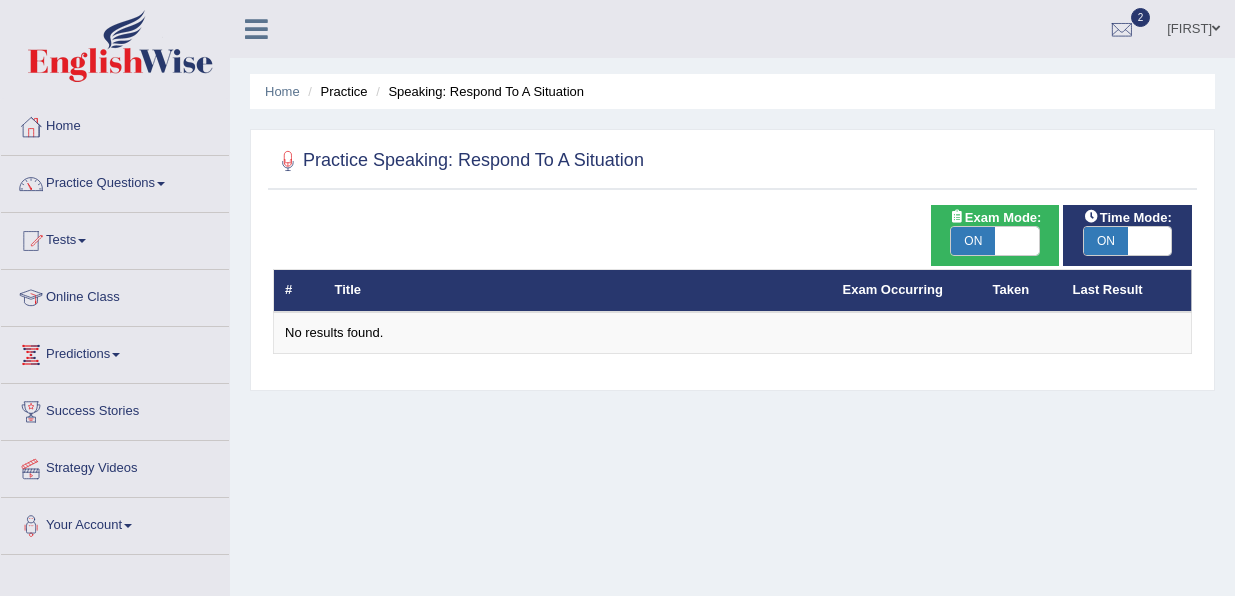 scroll, scrollTop: 0, scrollLeft: 0, axis: both 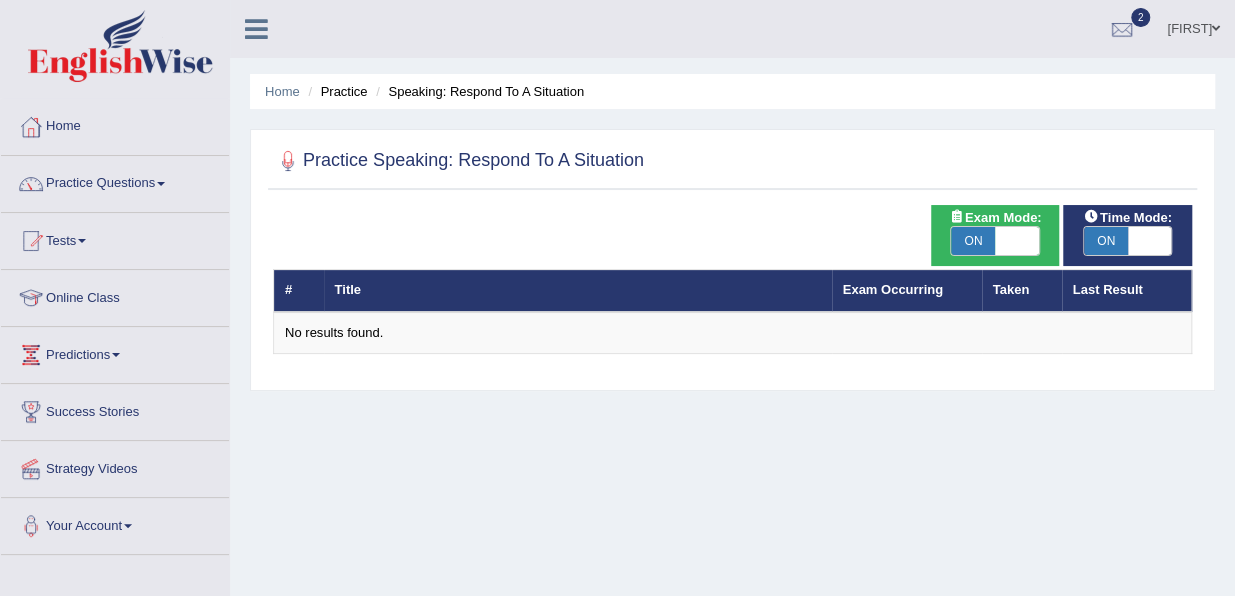 click on "Practice" at bounding box center (335, 91) 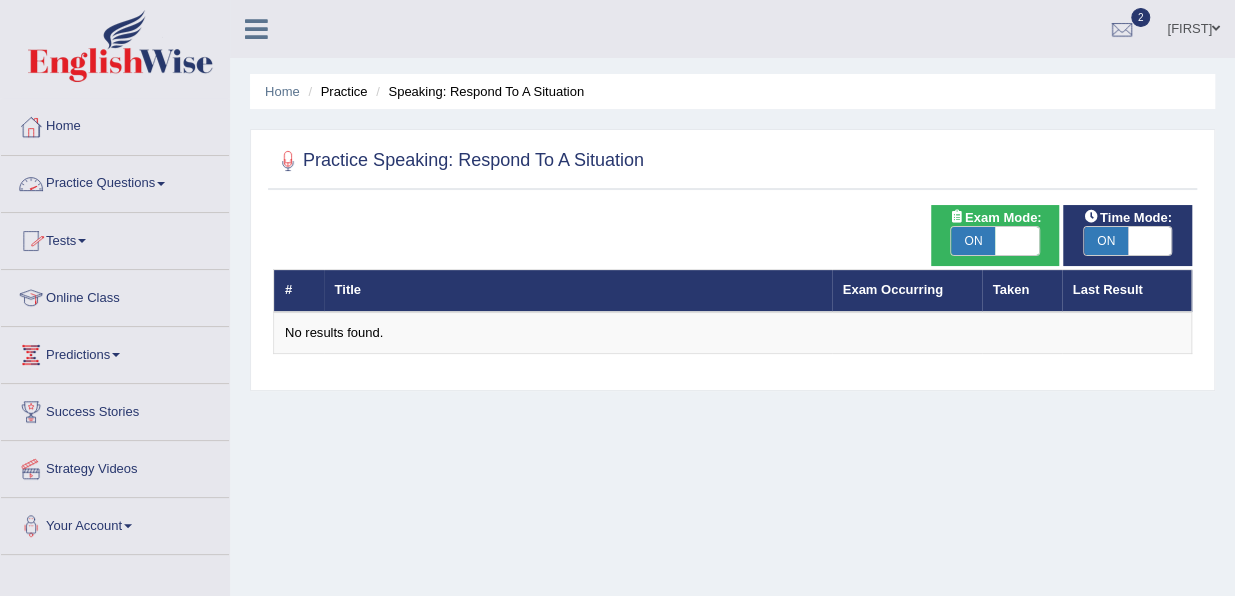 click on "Practice Questions" at bounding box center (115, 181) 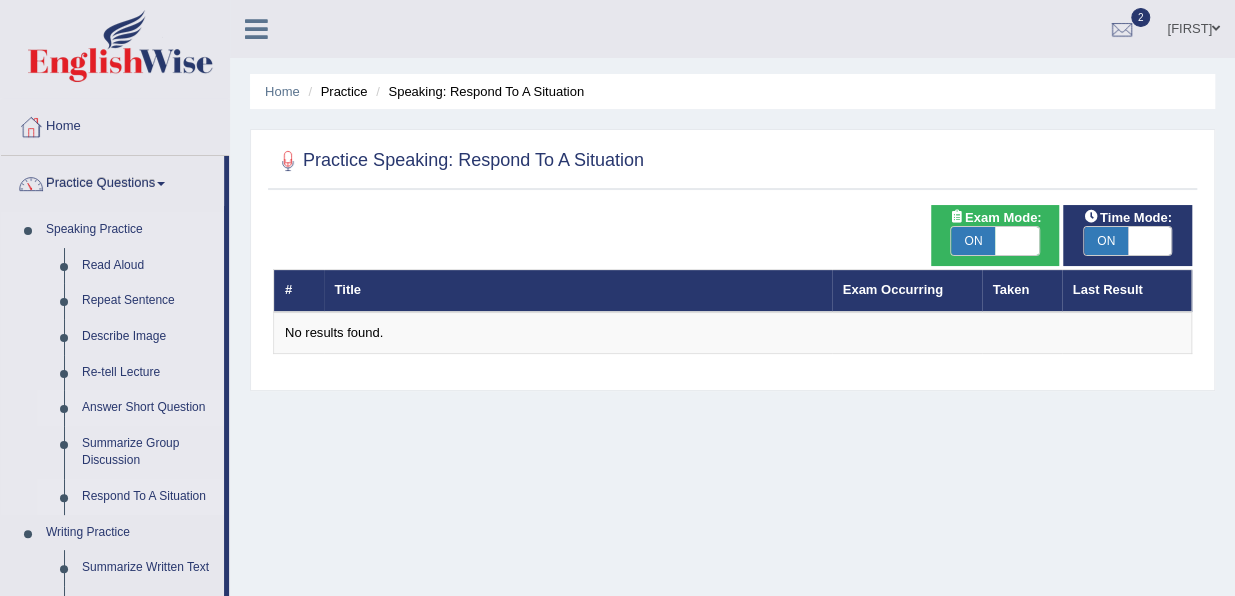 click on "Answer Short Question" at bounding box center [148, 408] 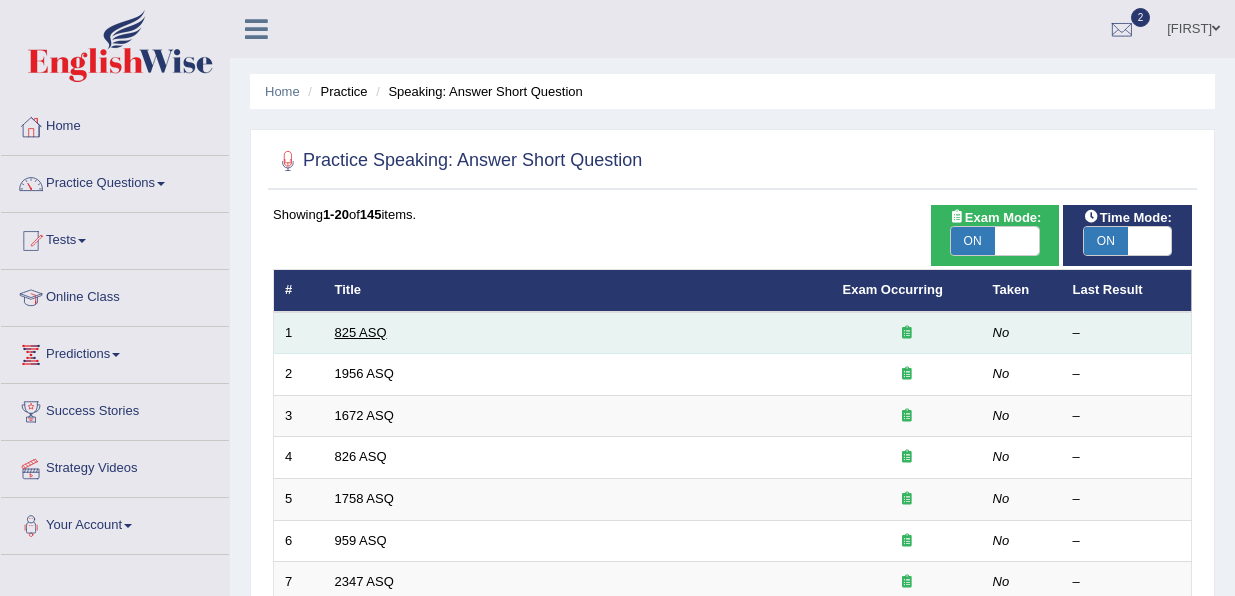 scroll, scrollTop: 0, scrollLeft: 0, axis: both 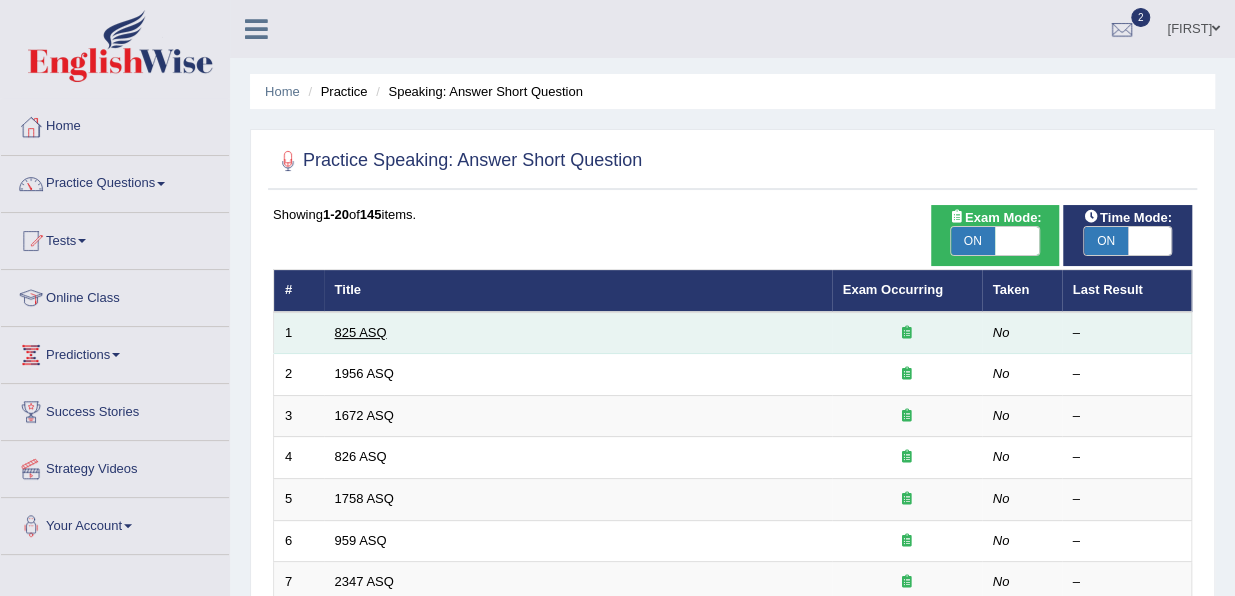 click on "825 ASQ" at bounding box center (361, 332) 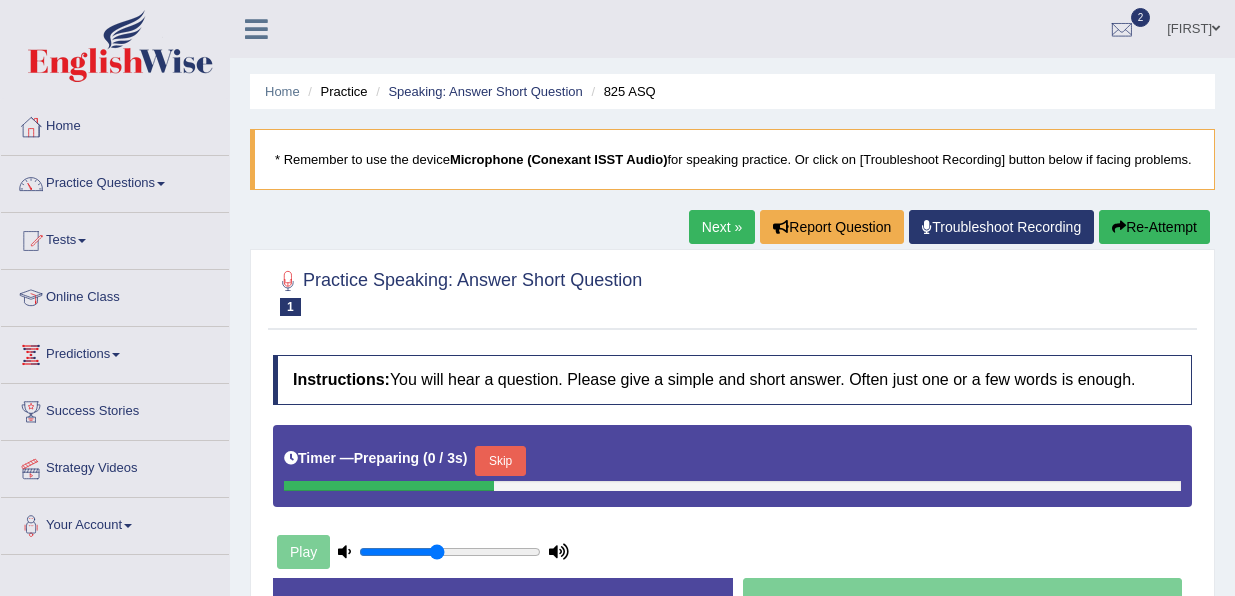 scroll, scrollTop: 0, scrollLeft: 0, axis: both 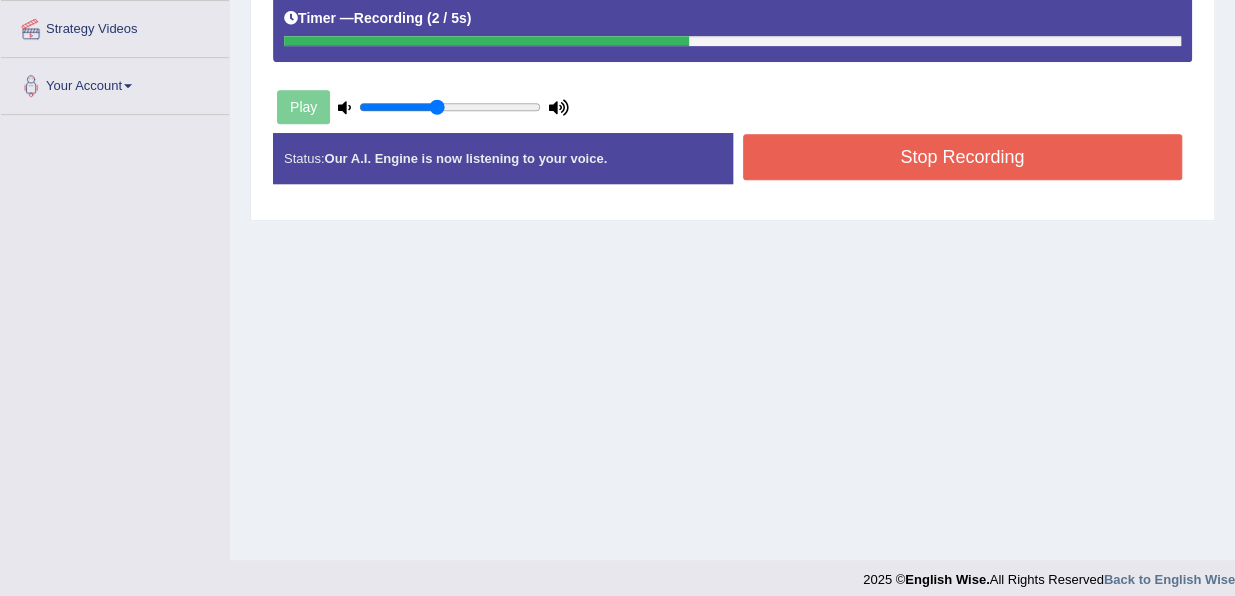 click on "Stop Recording" at bounding box center (963, 157) 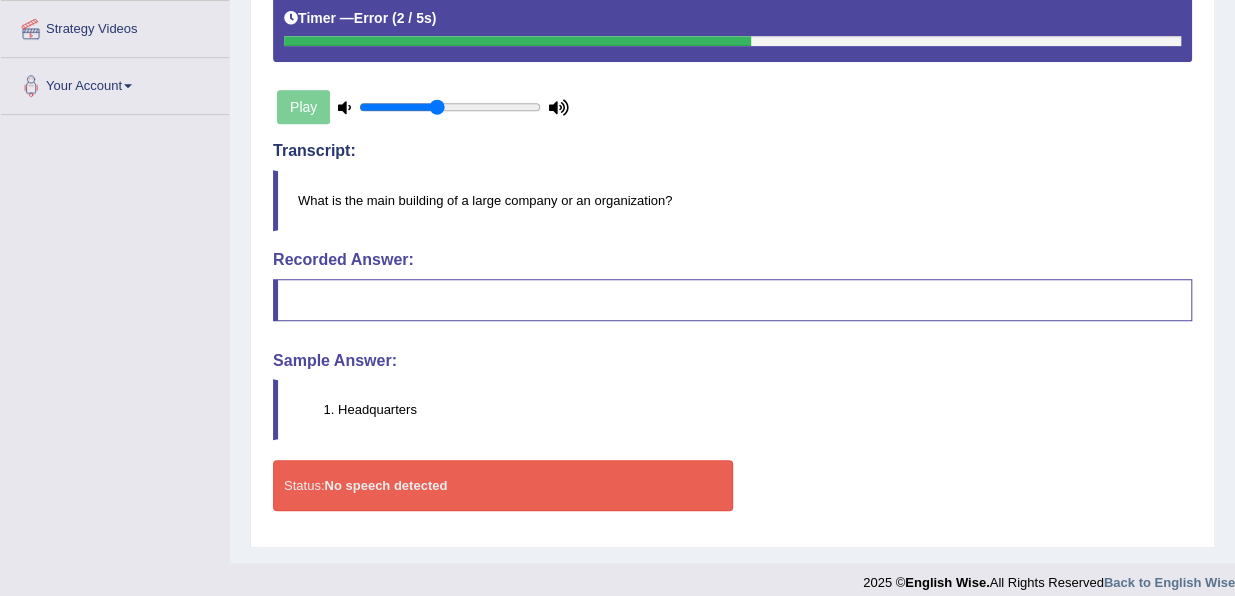 click on "Status:  No speech detected" at bounding box center (503, 485) 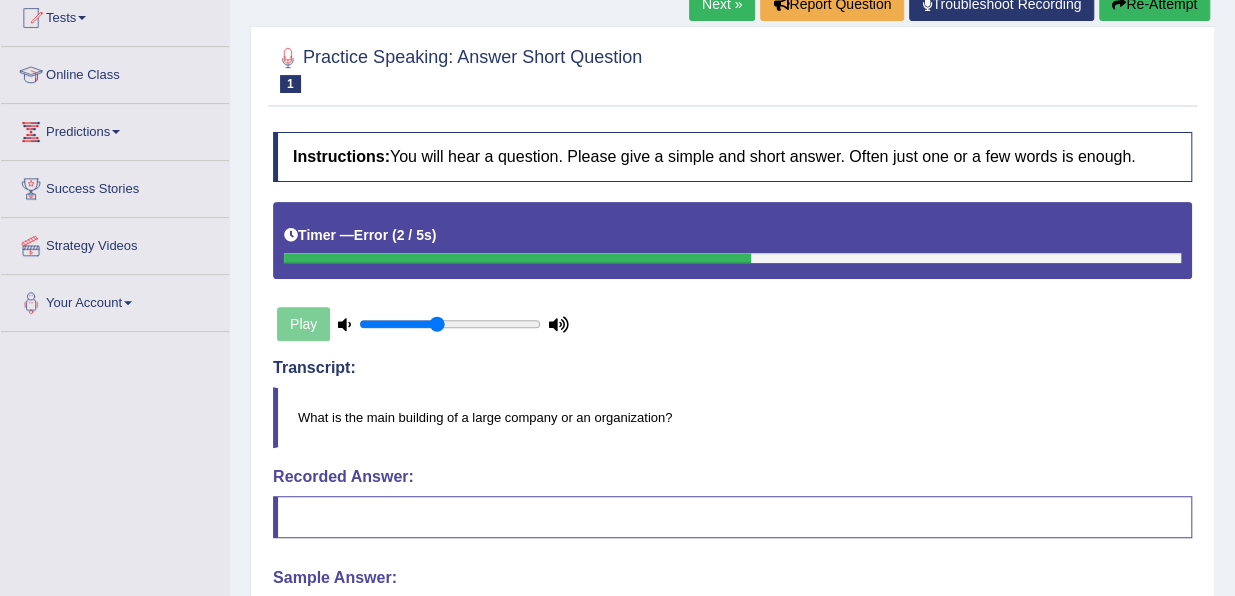 scroll, scrollTop: 80, scrollLeft: 0, axis: vertical 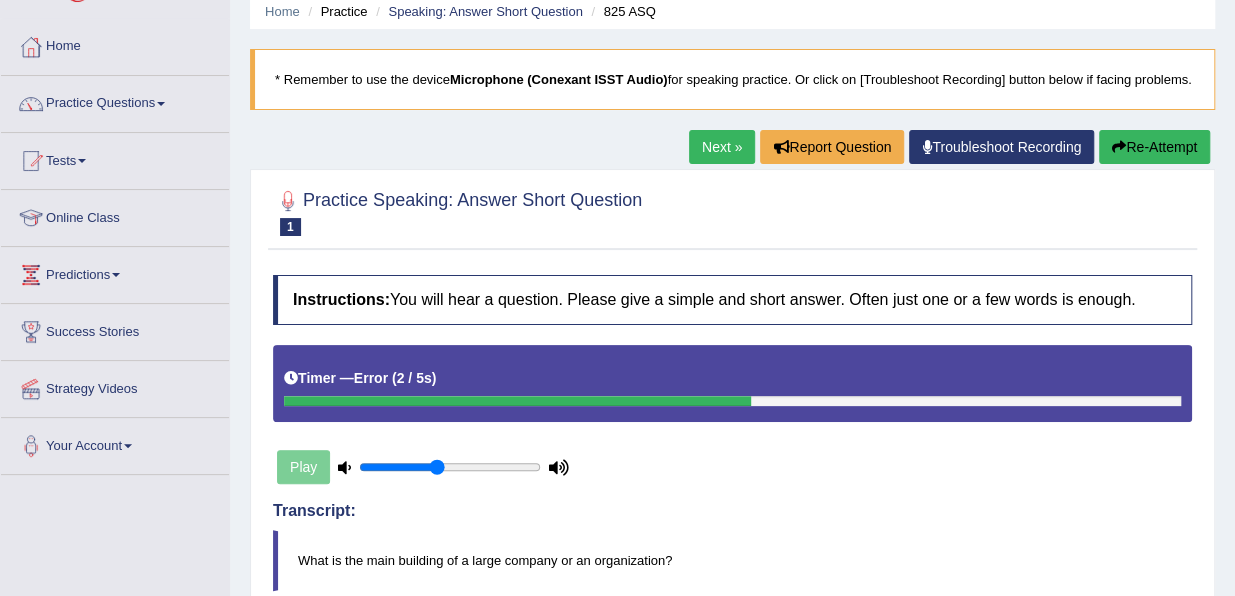 click on "Next »" at bounding box center (722, 147) 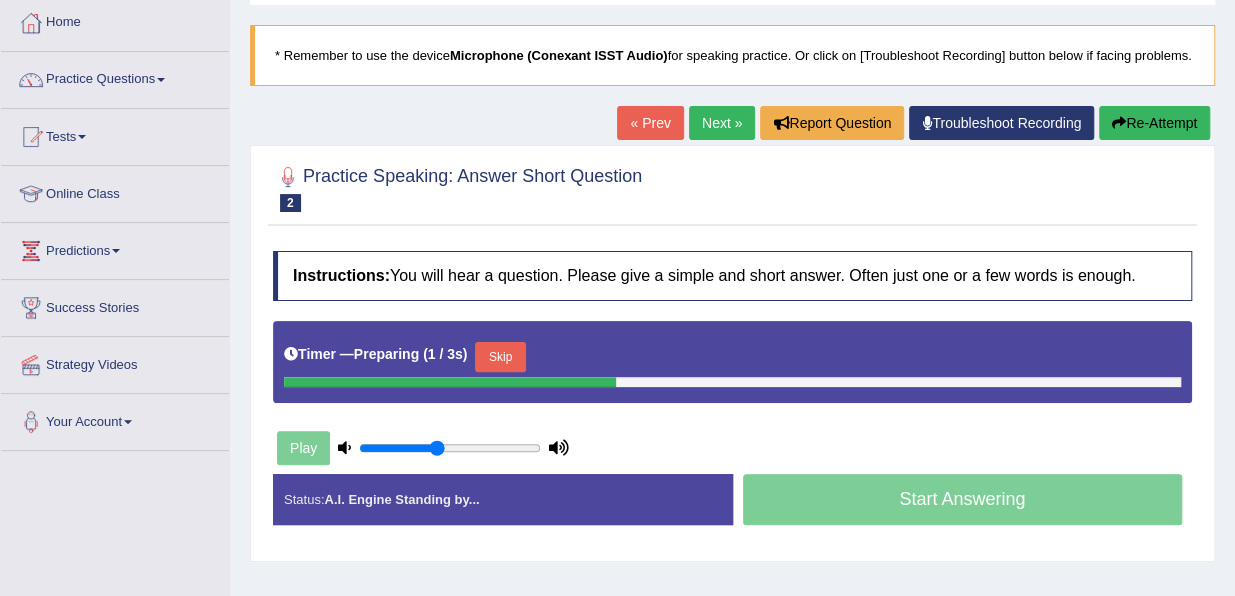 scroll, scrollTop: 0, scrollLeft: 0, axis: both 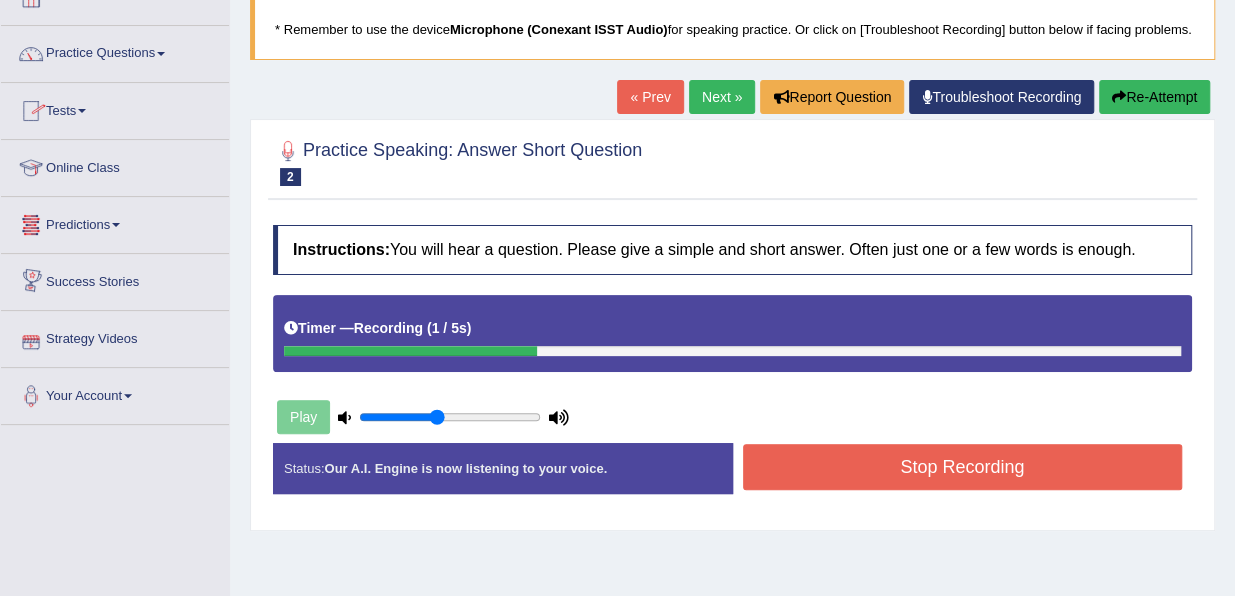 click on "Predictions" at bounding box center [115, 222] 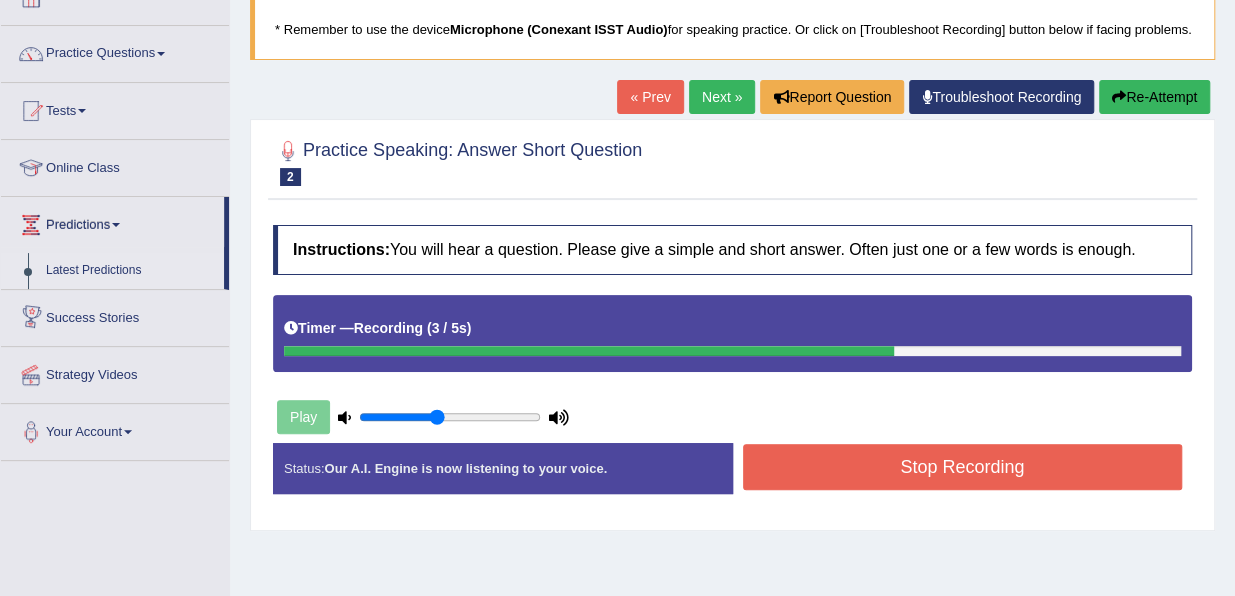 click on "Latest Predictions" at bounding box center (130, 271) 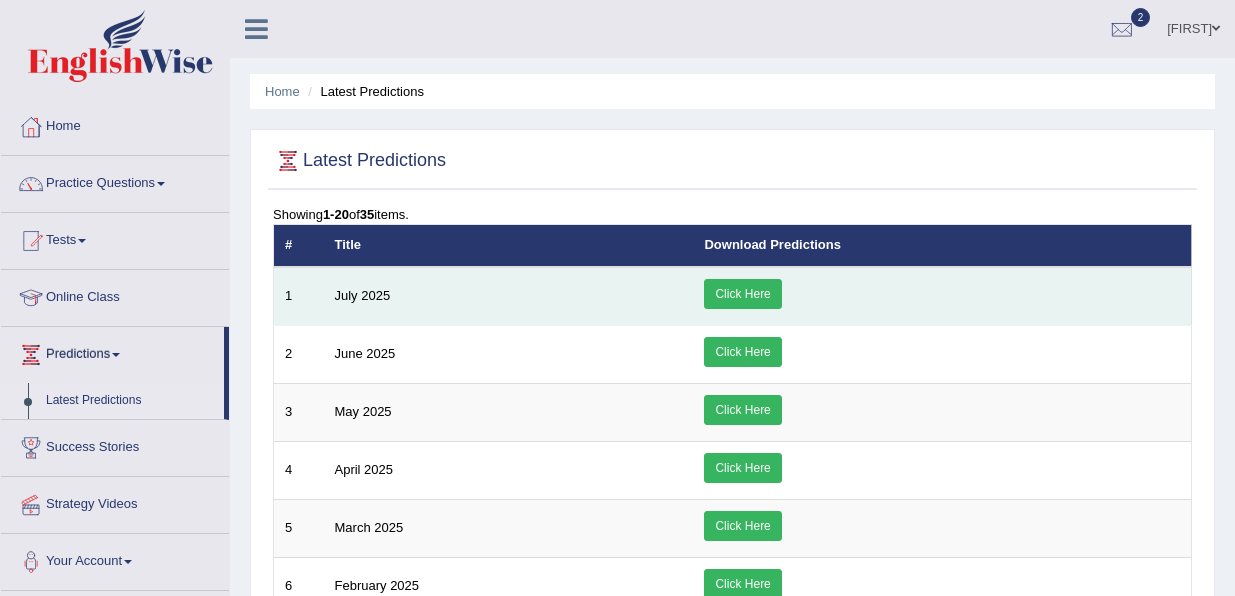 scroll, scrollTop: 0, scrollLeft: 0, axis: both 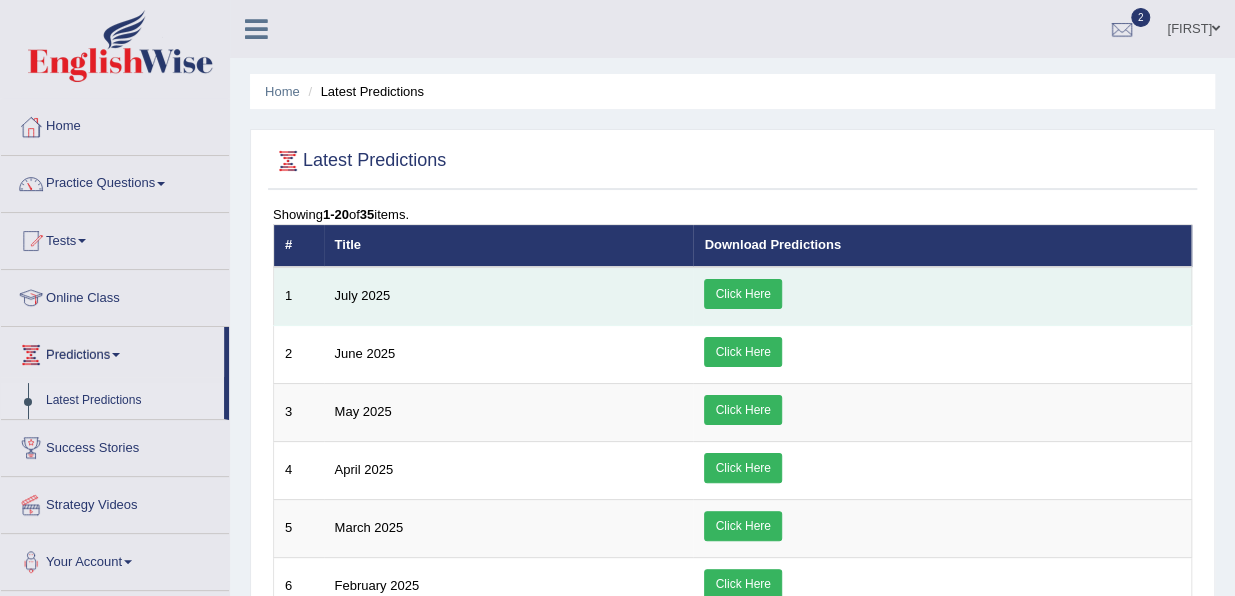 click on "Click Here" at bounding box center (742, 294) 